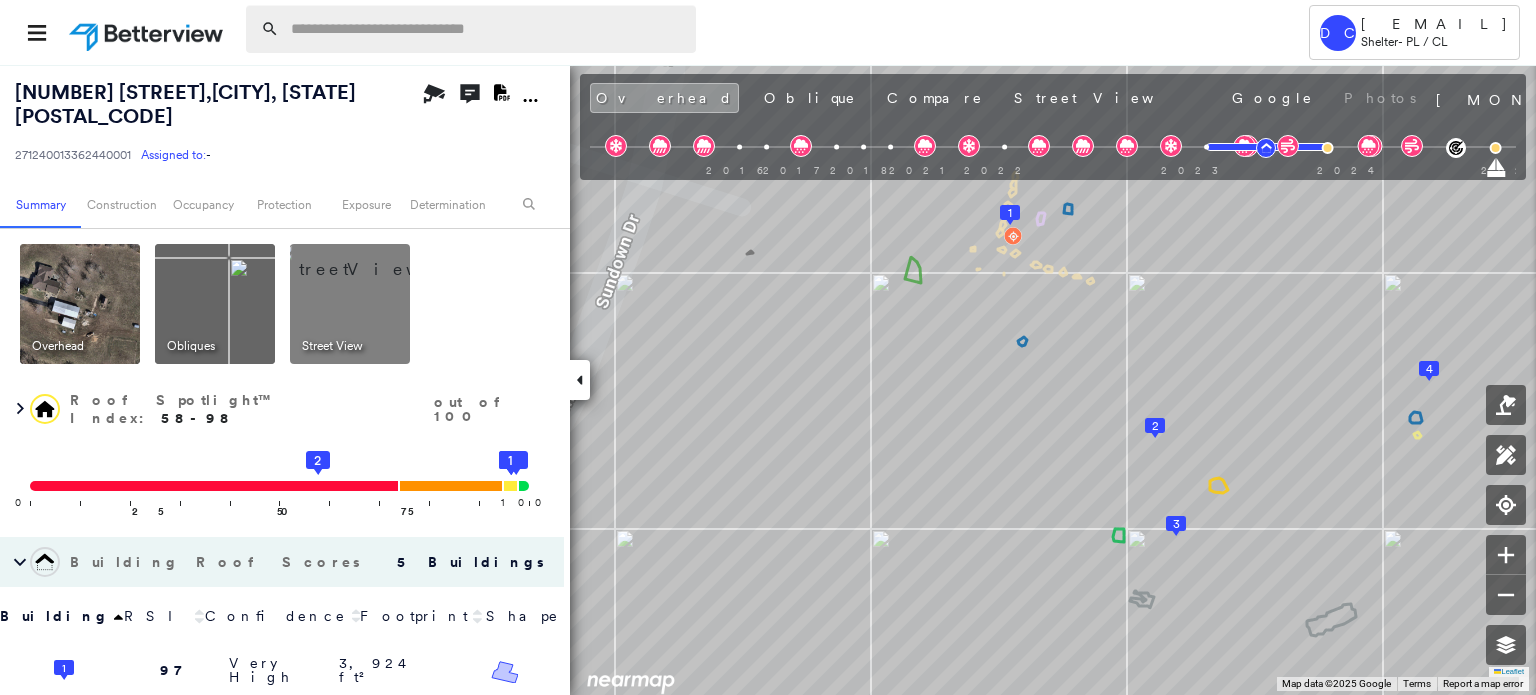 scroll, scrollTop: 0, scrollLeft: 0, axis: both 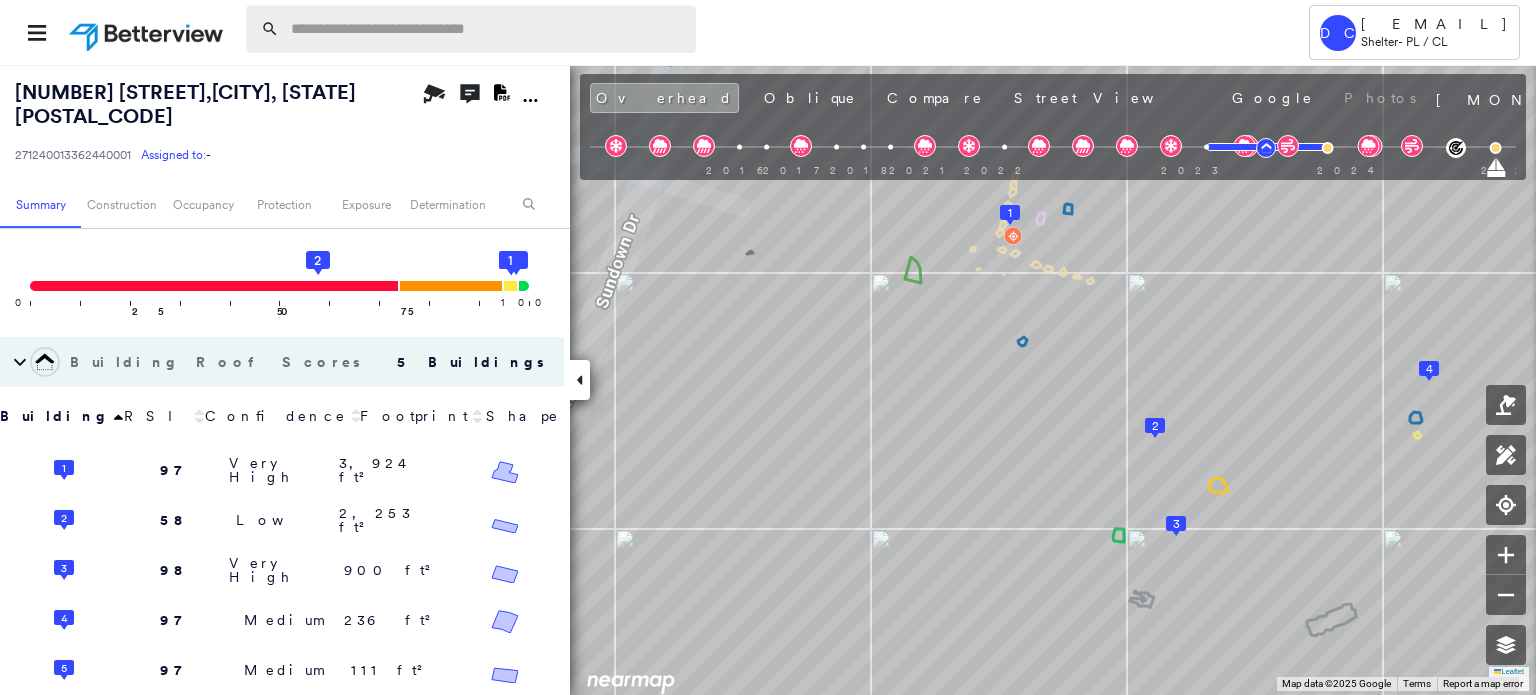 click at bounding box center (487, 29) 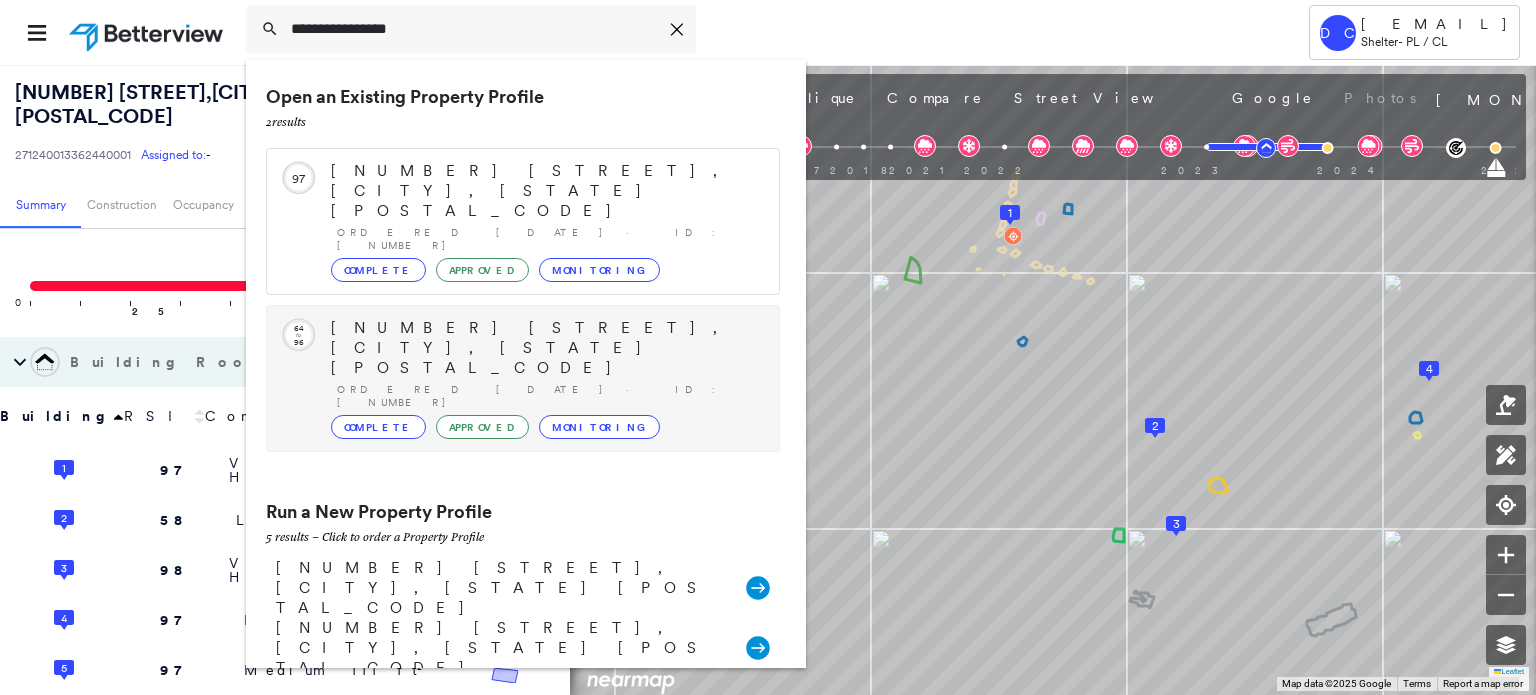 type on "**********" 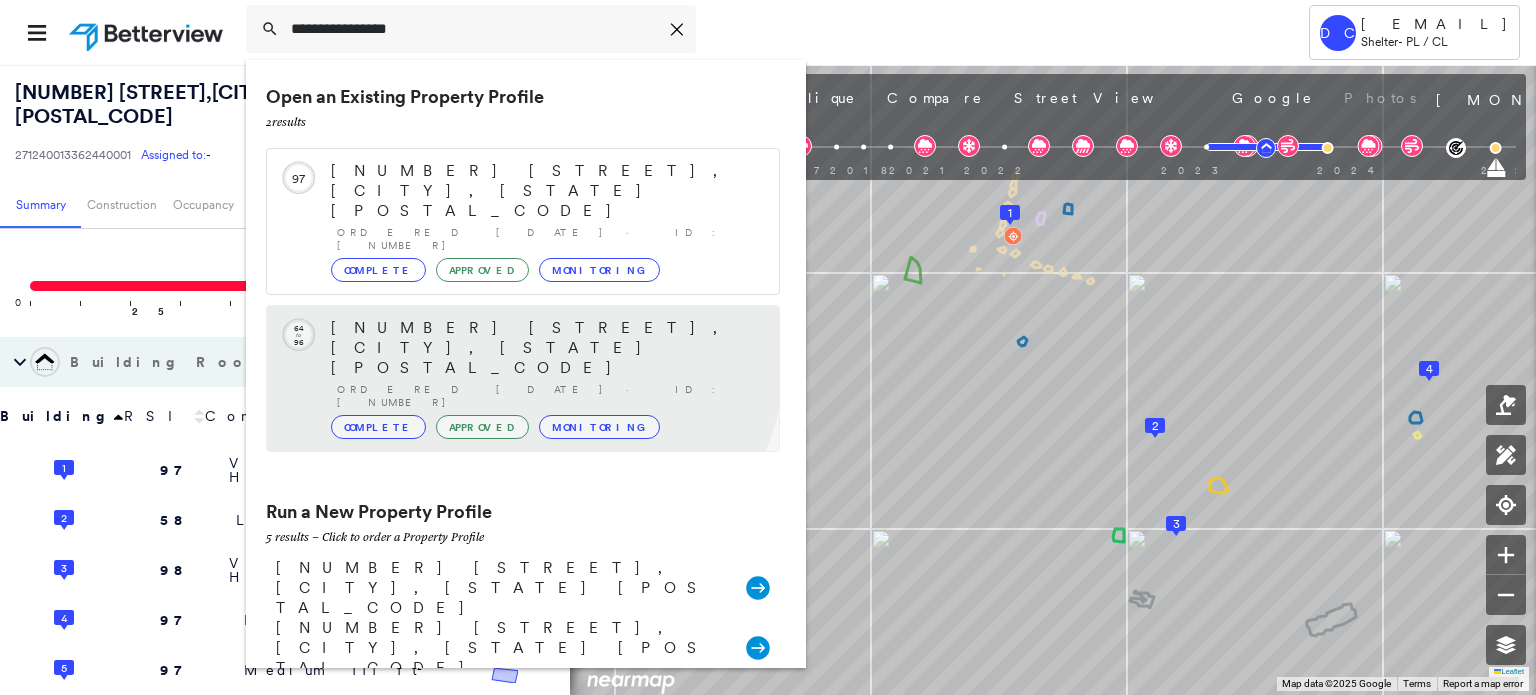 click on "[NUMBER] [STREET], [CITY], [STATE] [POSTAL_CODE]" at bounding box center [545, 348] 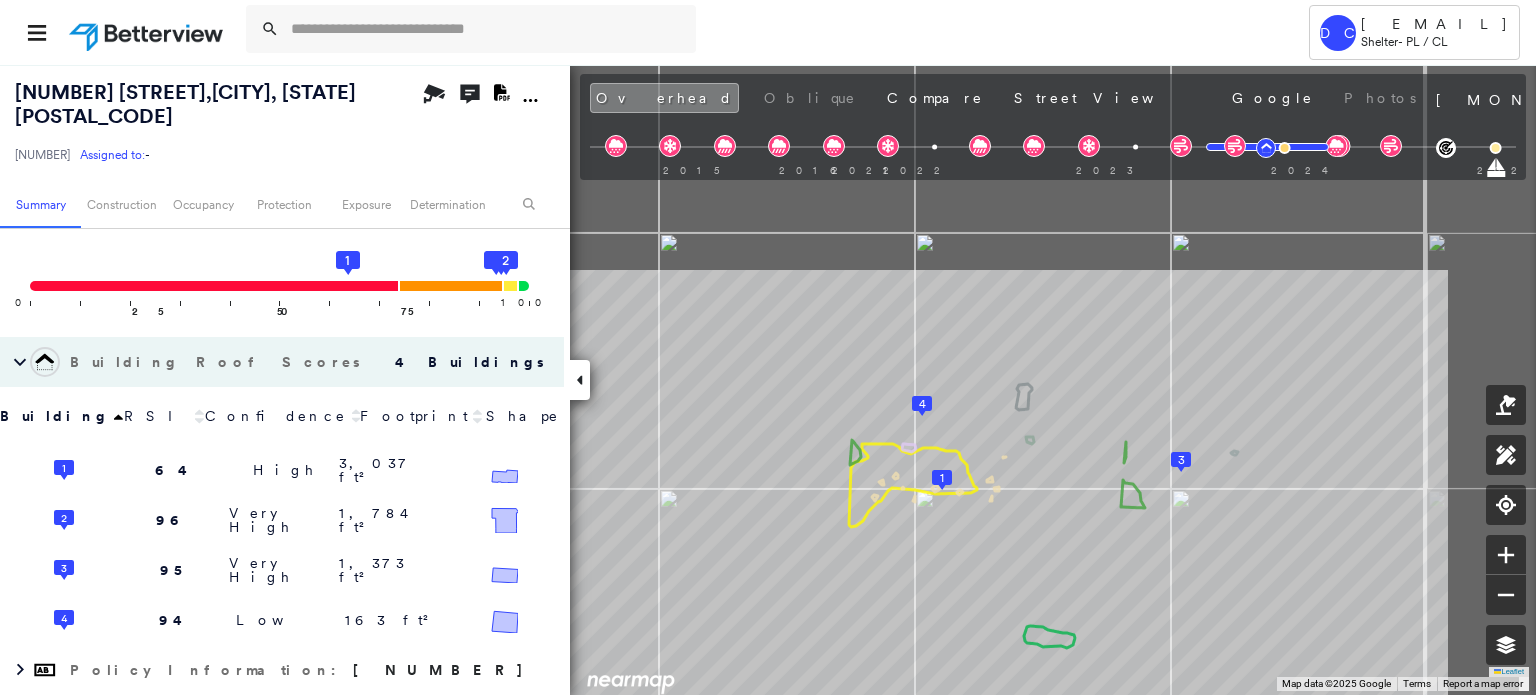 click on "Tower DC [EMAIL] Shelter  -   PL / CL [NUMBER] [STREET] ,  [CITY], [STATE] [POSTAL_CODE] [NUMBER] Assigned to:  - Assigned to:  - [NUMBER] Assigned to:  - Open Comments Download PDF Report Summary Construction Occupancy Protection Exposure Determination Overhead Obliques Not Available ; Street View Roof Spotlight™ Index :  64-96 out of 100 0 100 25 50 75 1 4 3 2 Building Roof Scores 4 Buildings Building RSI Confidence Footprint Shape 1 64 High [AREA] Shape: Hip Ratio: 98% Material: Asphalt Shingle Ratio: 99% Slope: 25  degrees    (Moderate) Height: 18  (1 Story) Square Footage: [AREA] Staining Prevalent  ( 29%,  [AREA] ) Overhang Low  ( <1%,  [AREA] ) 2 96 Very High [AREA] Shape: Gable Ratio: 83% Material: Metal Panel Ratio: 100% Square Footage: [AREA] 3 95 Very High [AREA] Shape: Gable Ratio: 100% Material: Metal Panel Ratio: 98% Slope: 16  degrees    (Low) Height: 16  (1 Story) Square Footage: [AREA] Overhang Low  ( 5%,  [AREA] ) 4 94 Low [AREA] Hip" at bounding box center (768, 347) 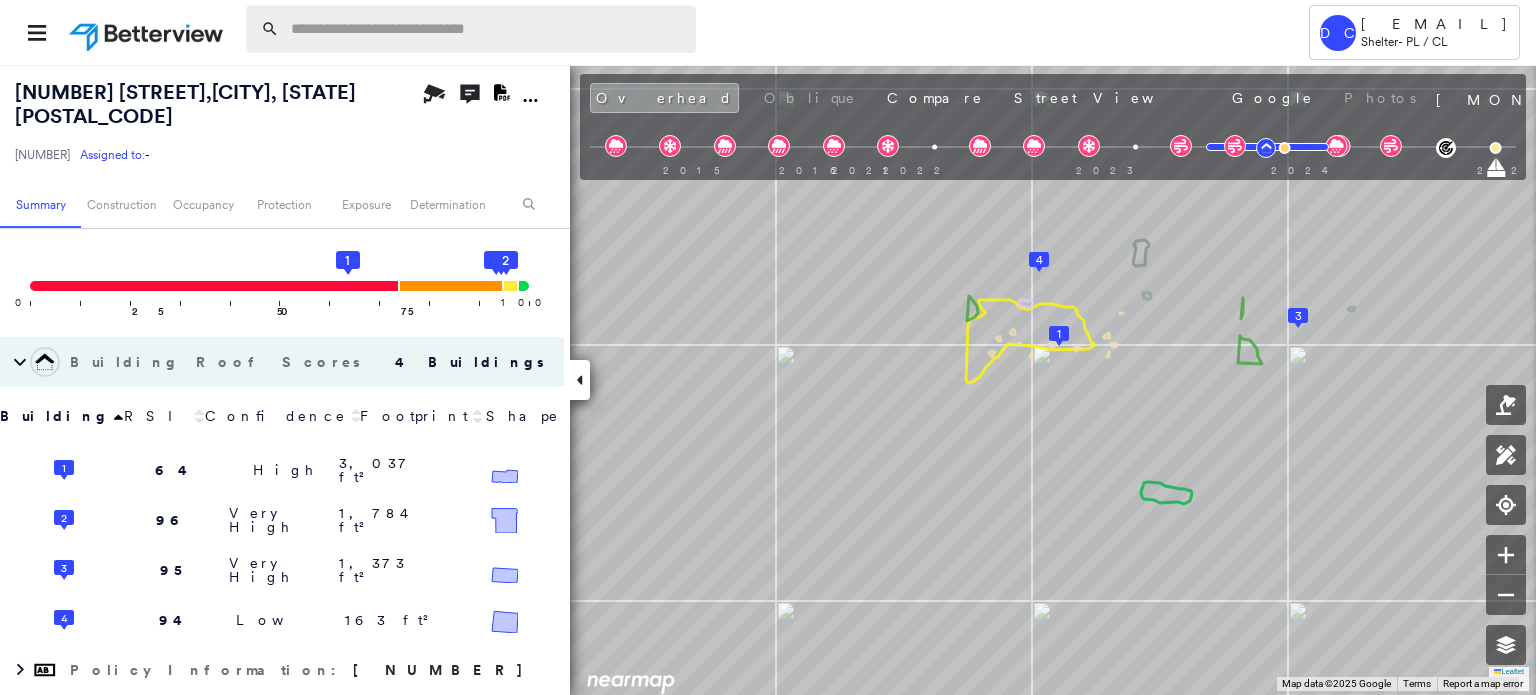 click at bounding box center (487, 29) 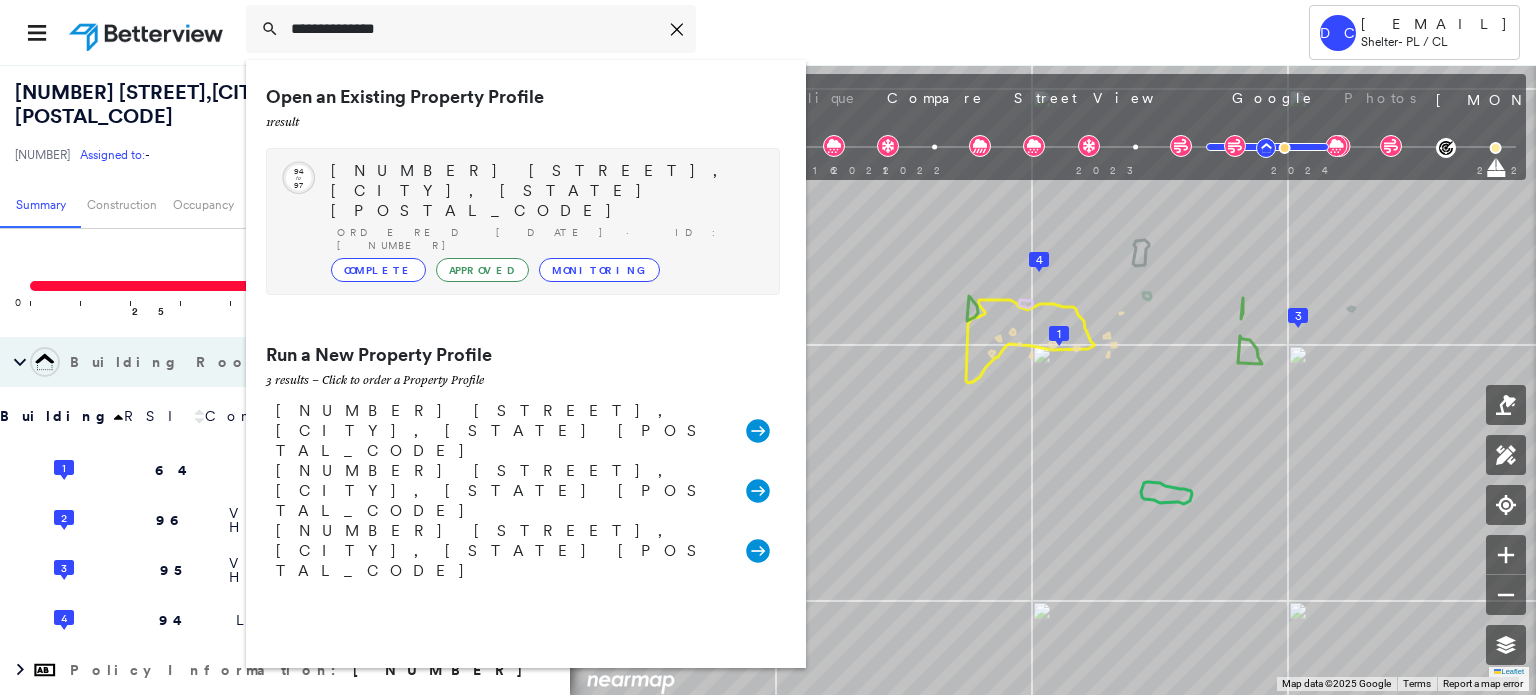 type on "**********" 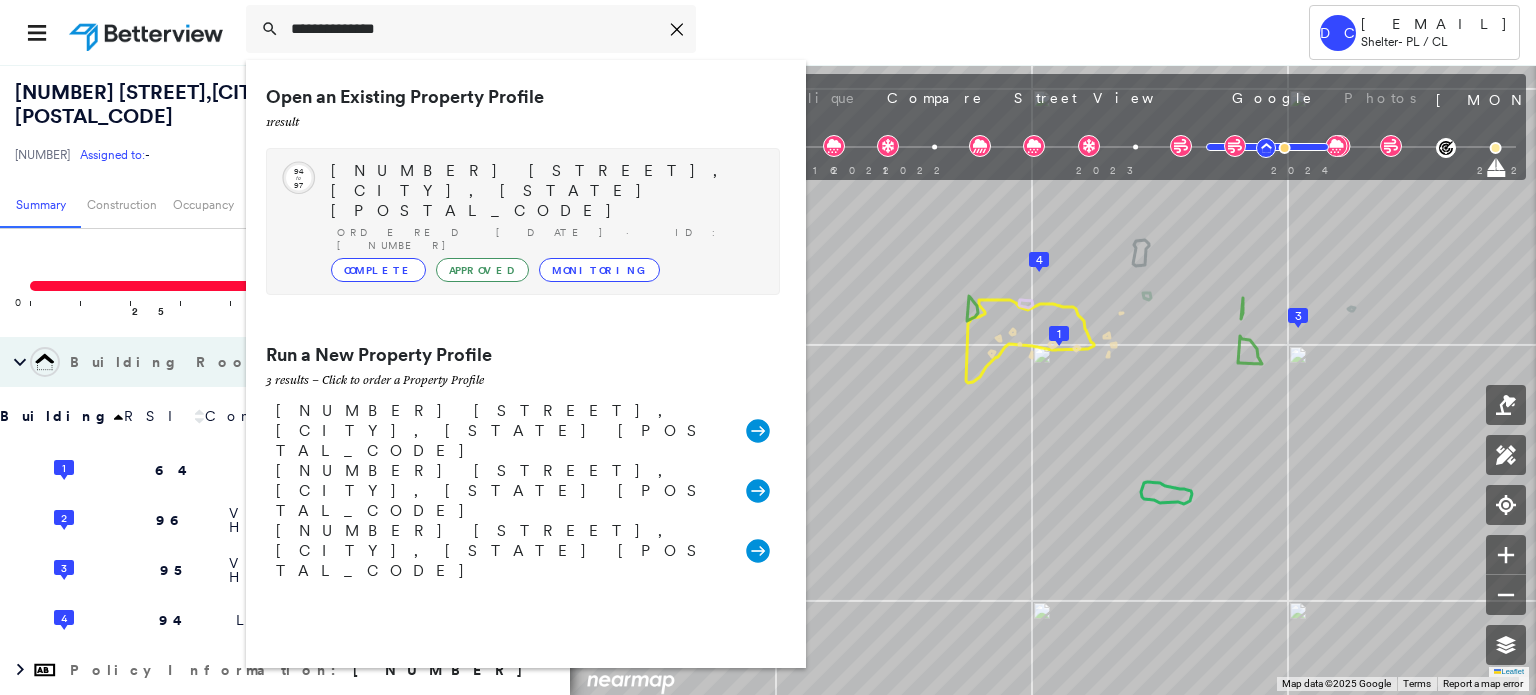 click on "[NUMBER] [STREET], [CITY], [STATE] [POSTAL_CODE]" at bounding box center (545, 191) 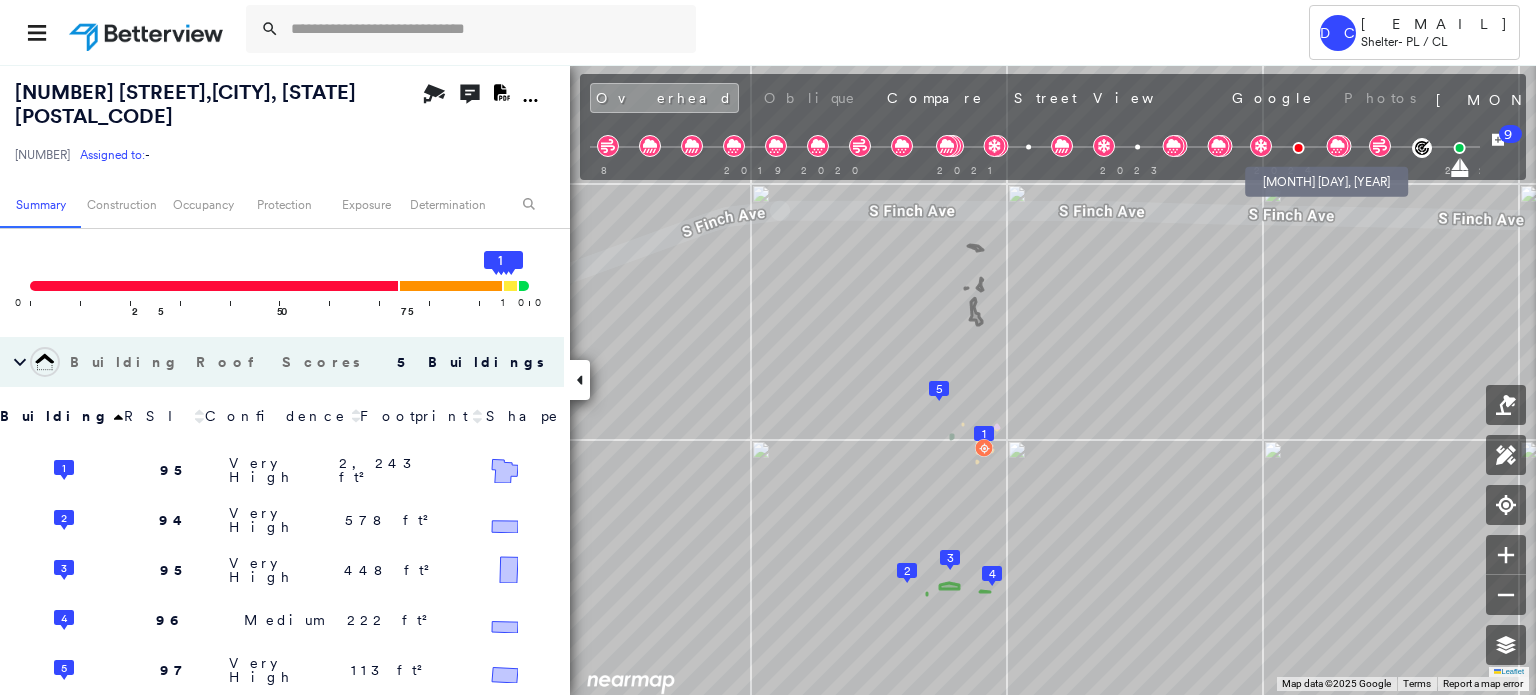 click at bounding box center (1298, 148) 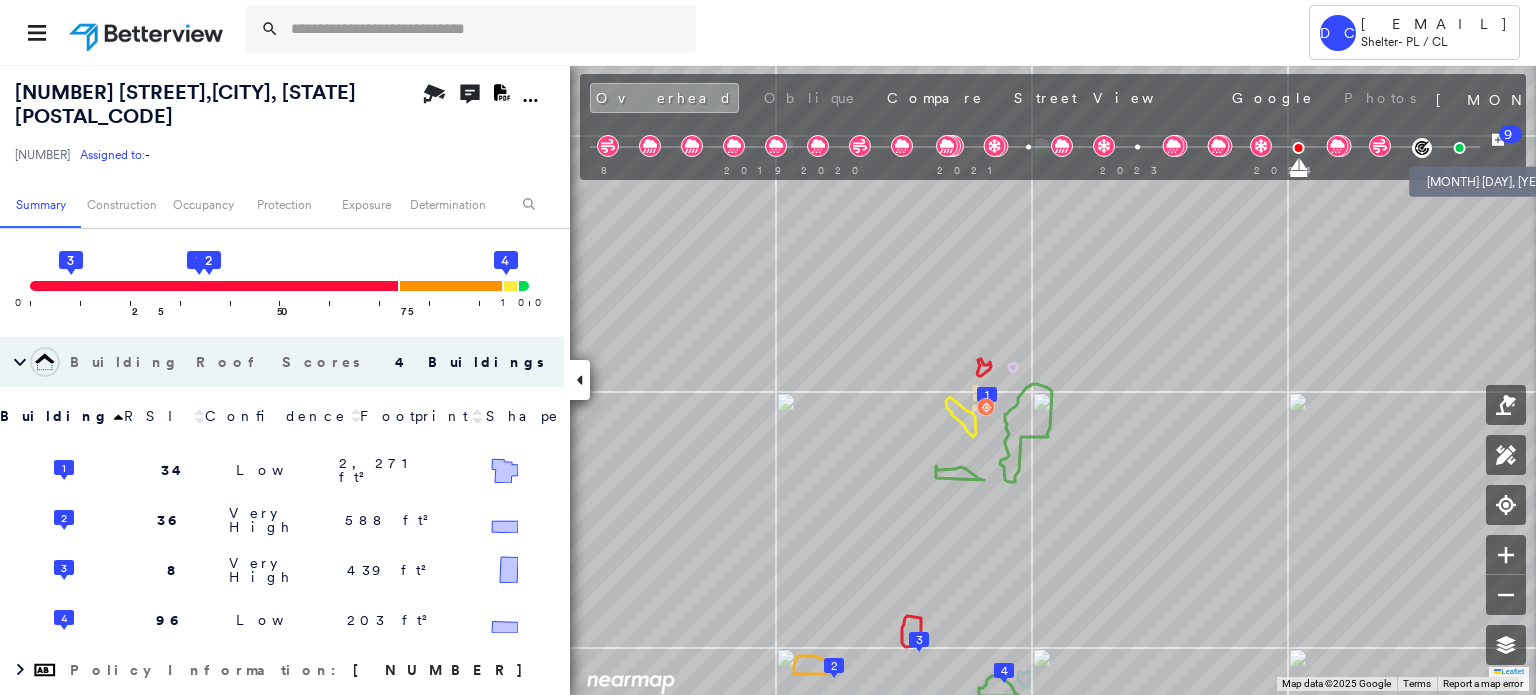 click at bounding box center (1459, 148) 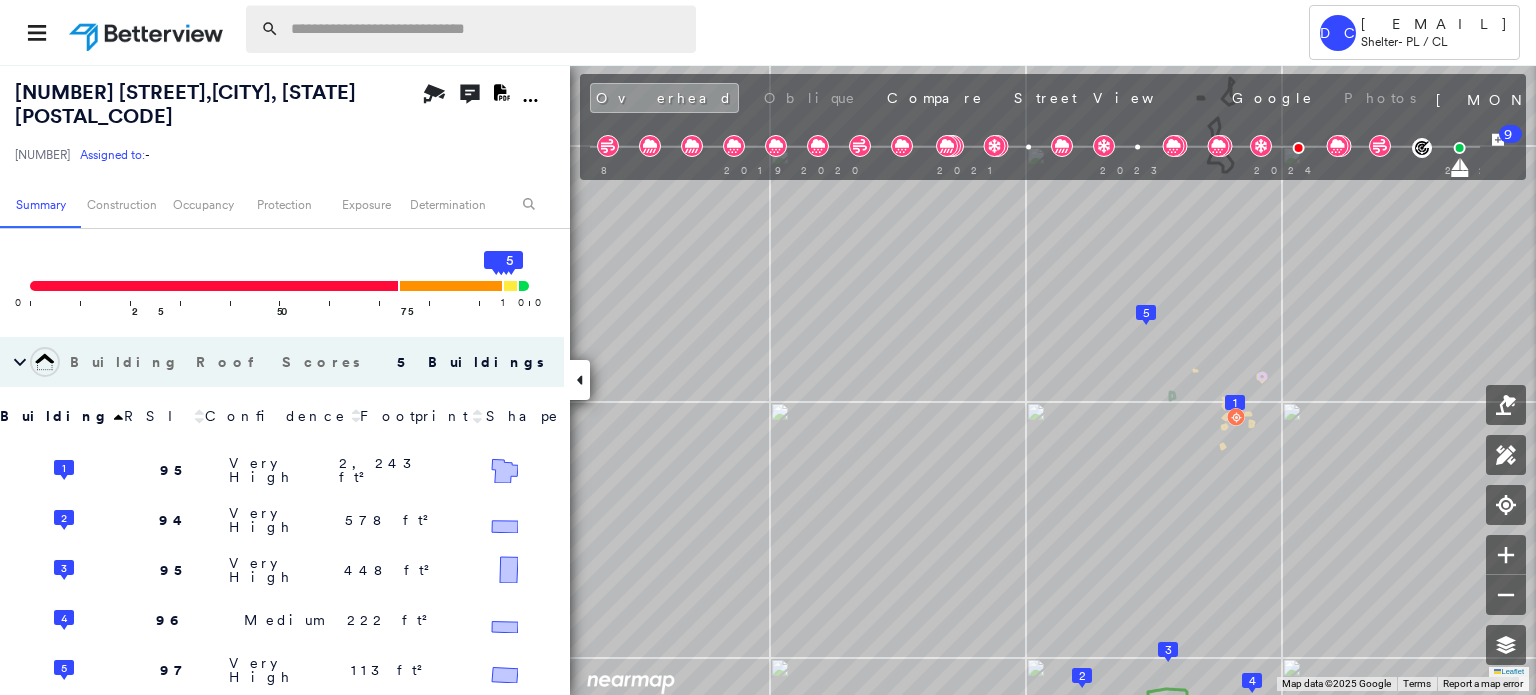 click at bounding box center [487, 29] 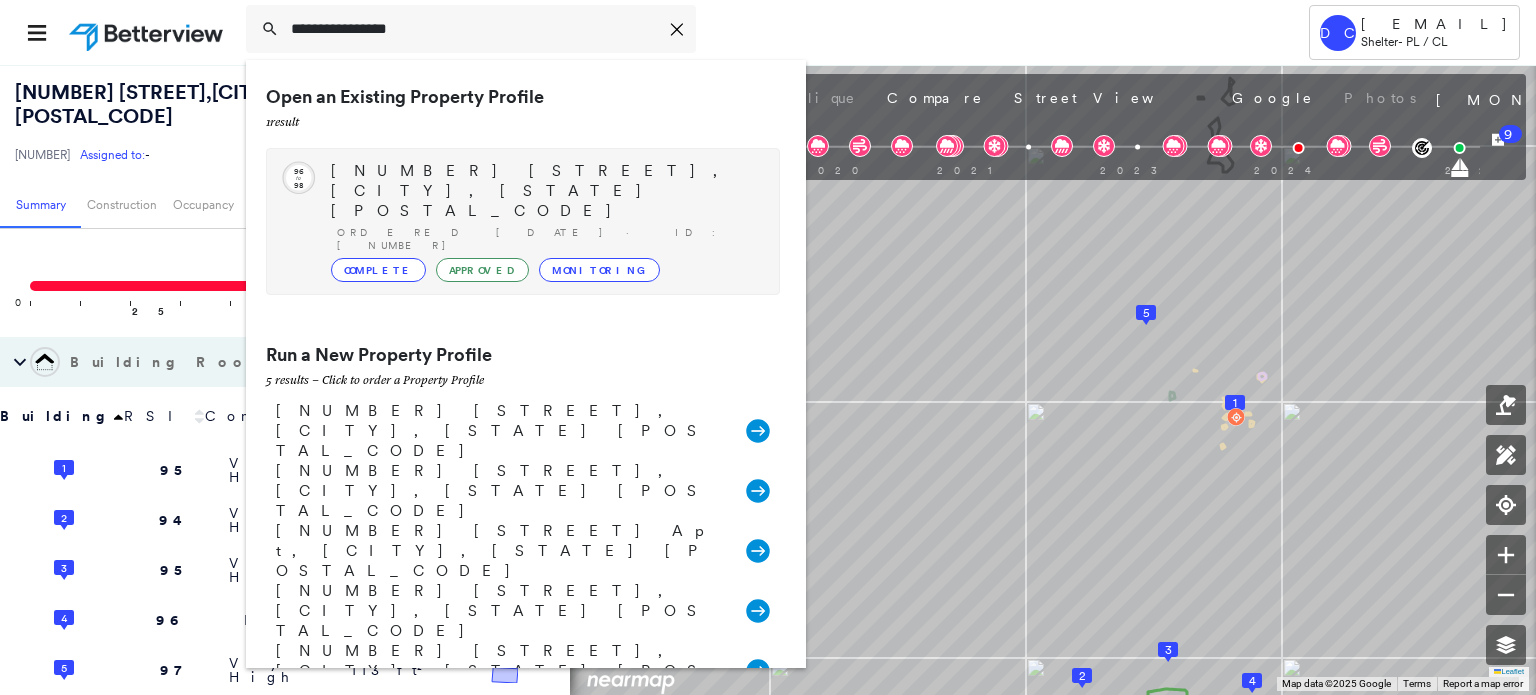 type on "**********" 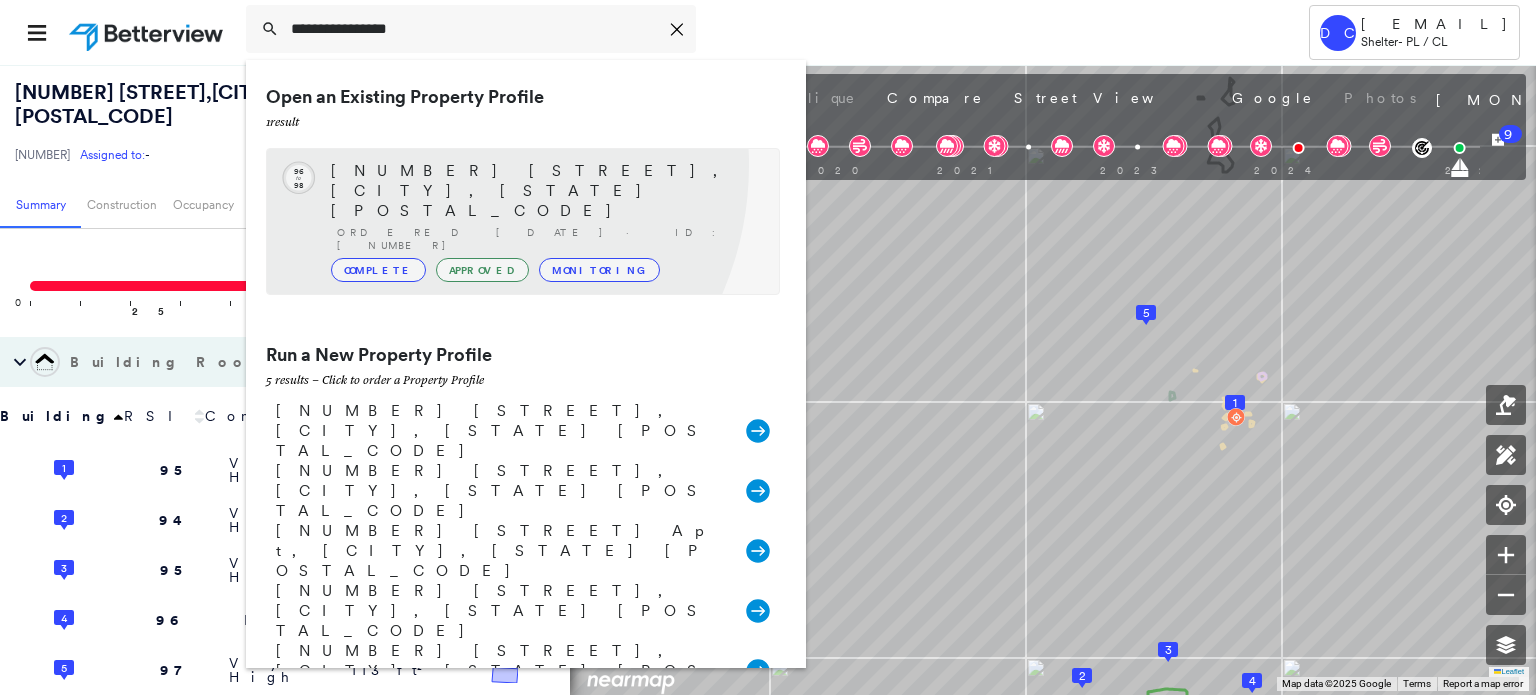 click on "[NUMBER] [STREET], [CITY], [STATE] [POSTAL_CODE]" at bounding box center (545, 191) 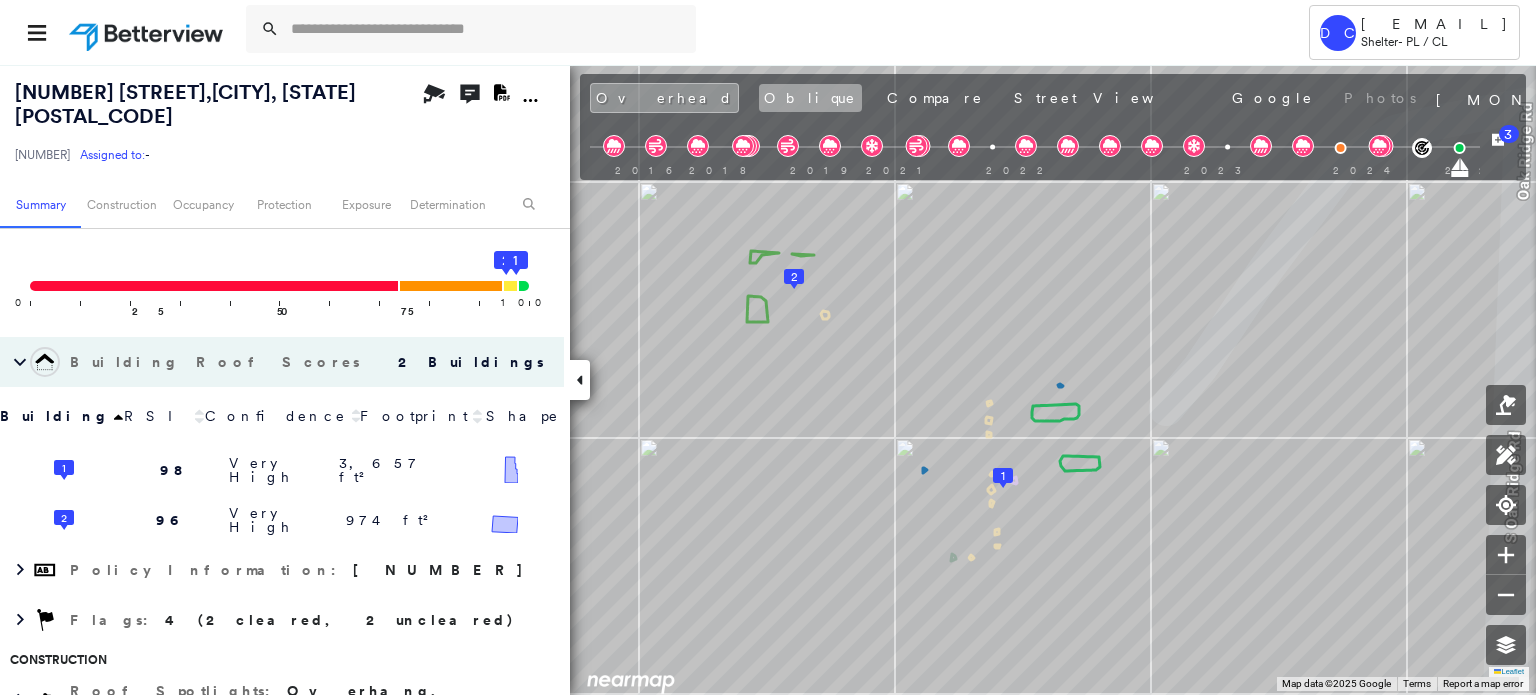 click on "Oblique" at bounding box center (810, 98) 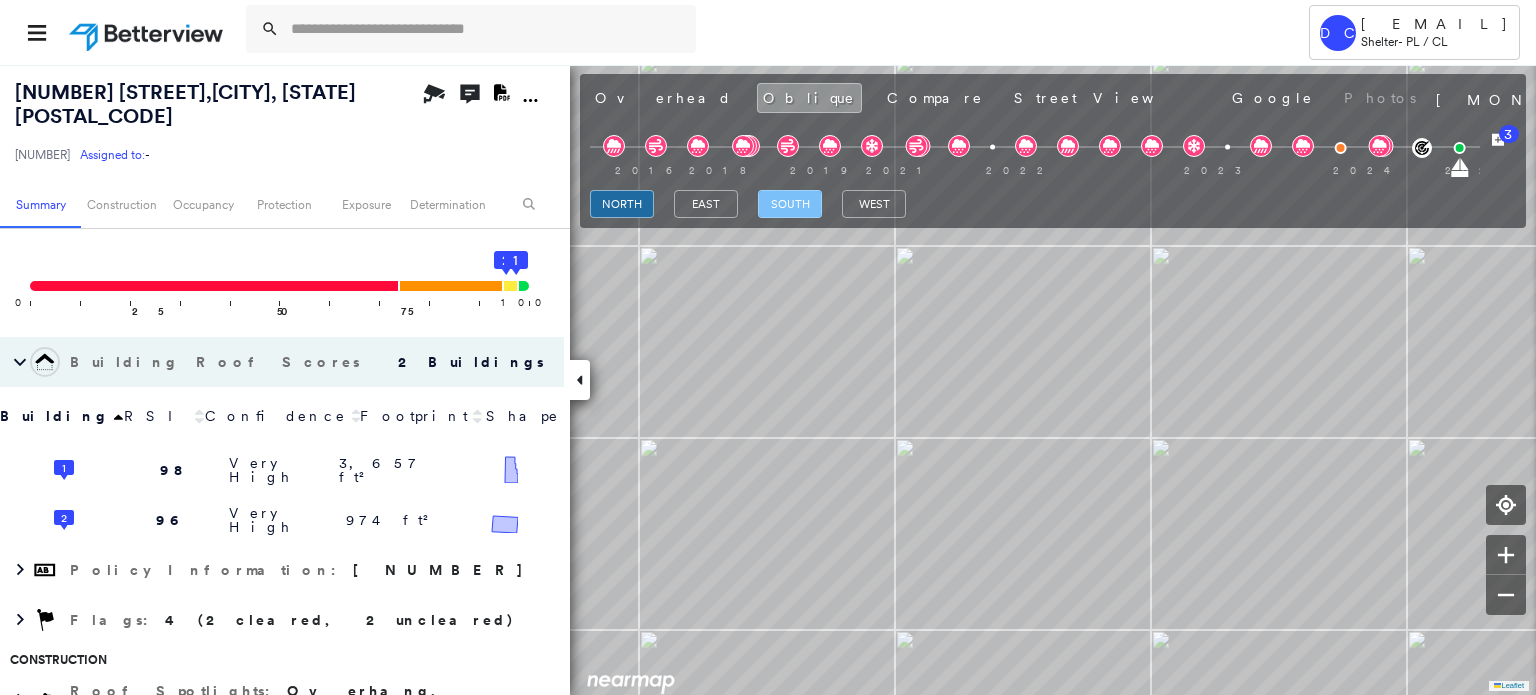 click on "south" at bounding box center (790, 204) 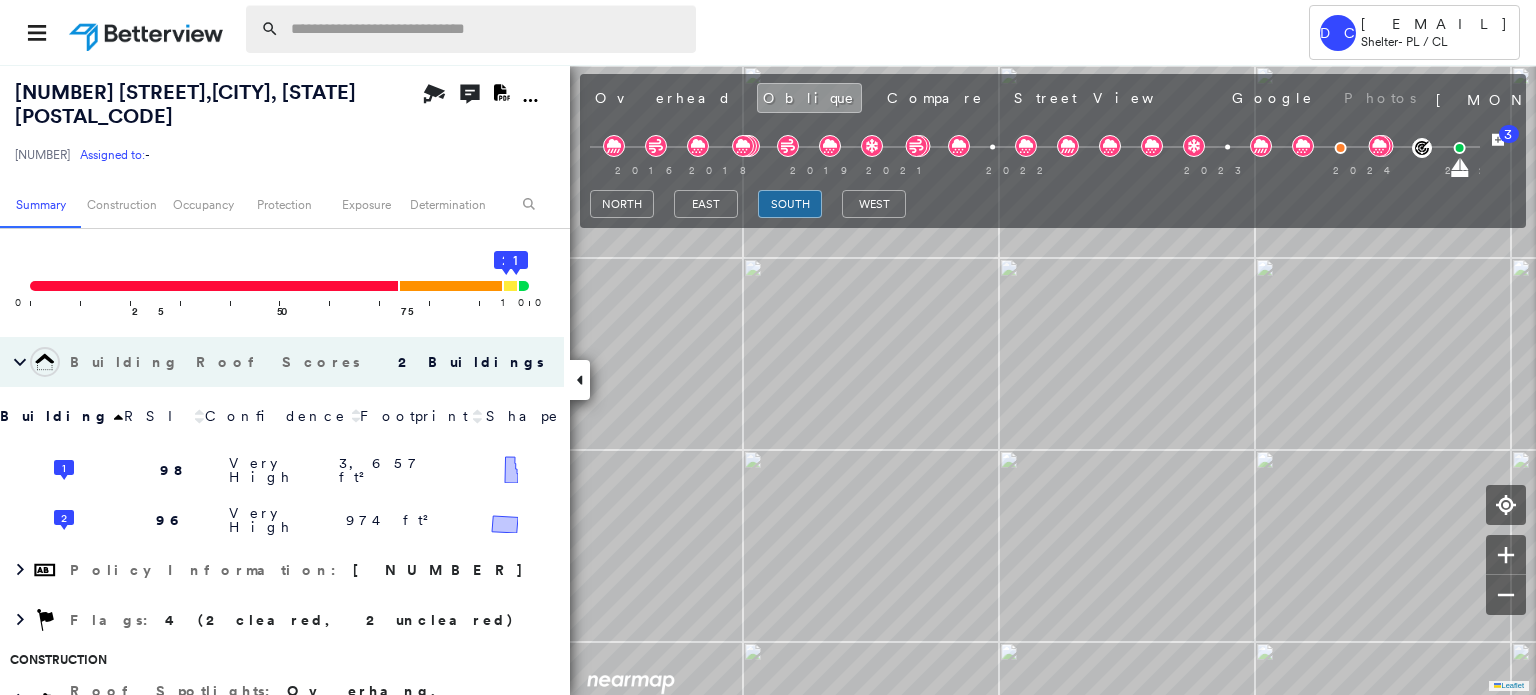click at bounding box center [487, 29] 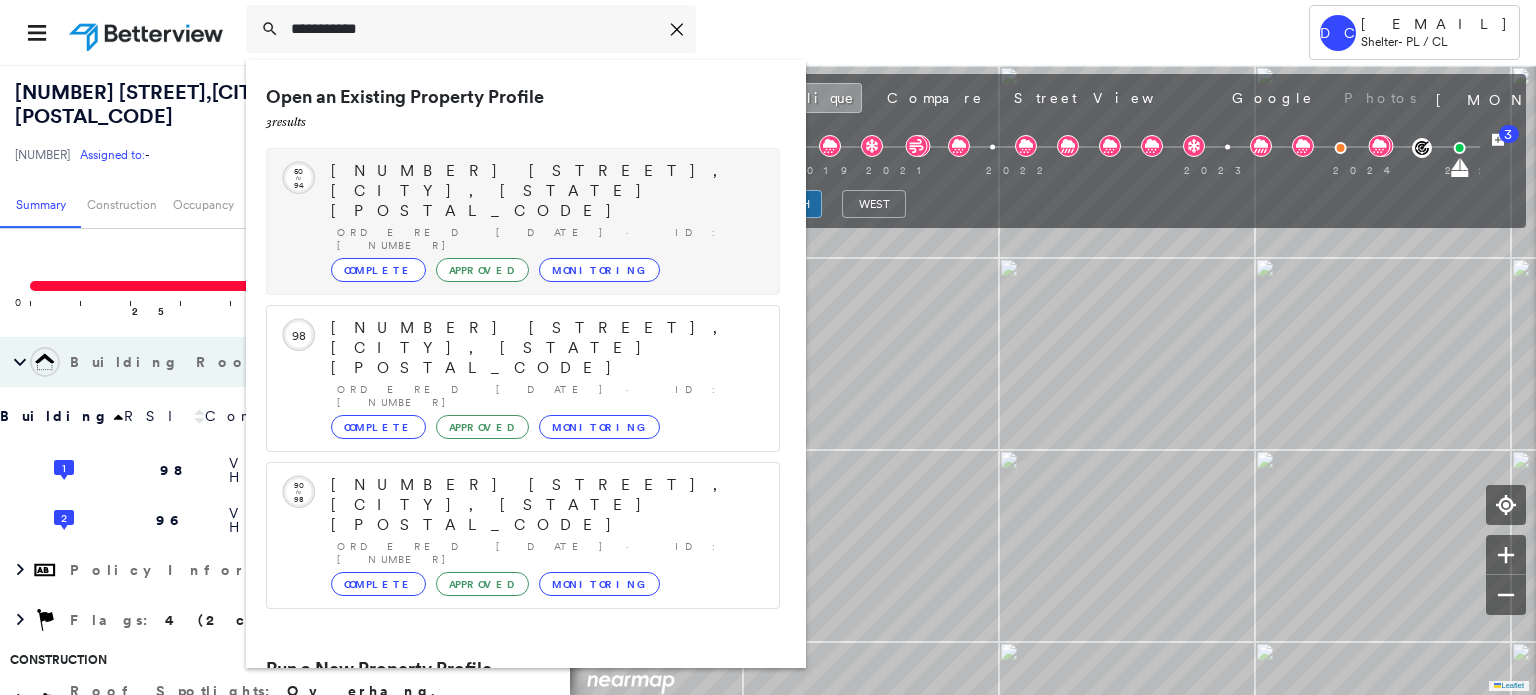 type on "**********" 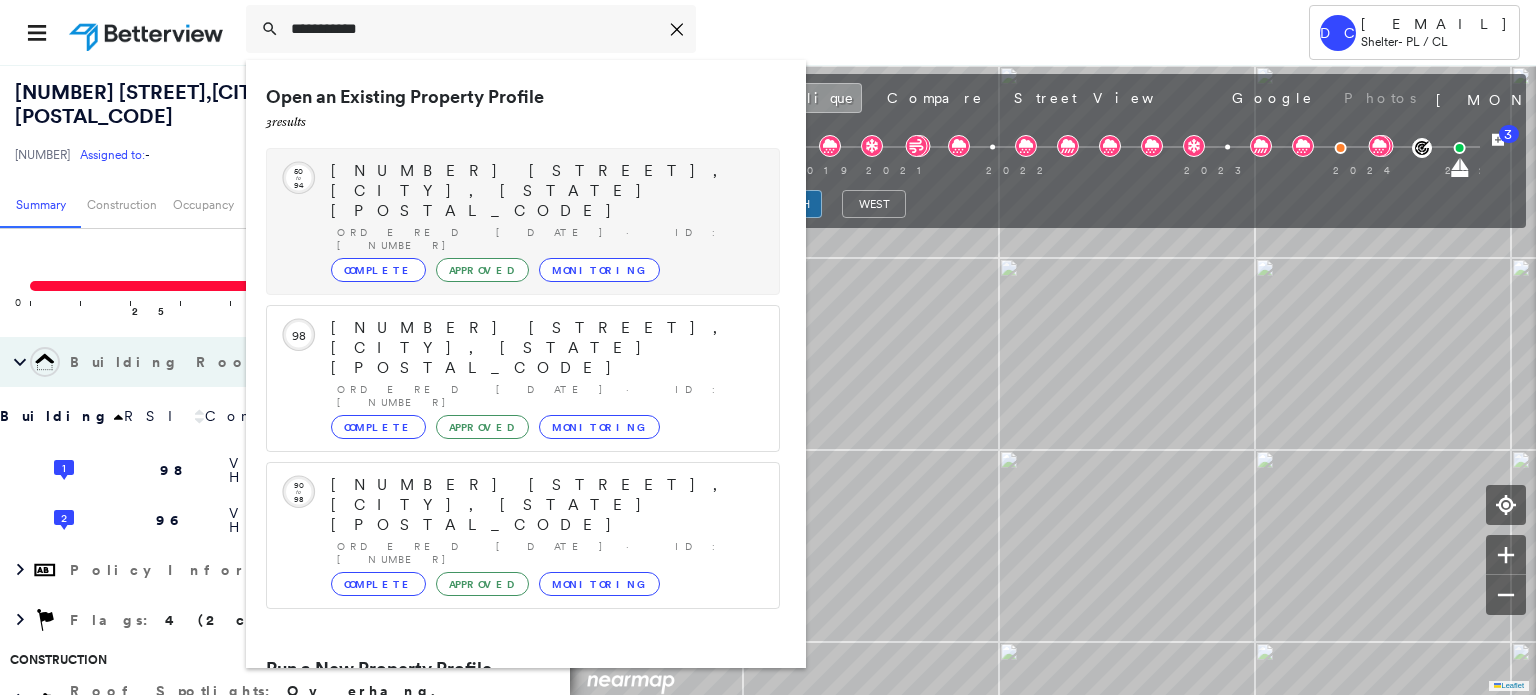 click on "[NUMBER] [STREET], [CITY], [STATE] [POSTAL_CODE]" at bounding box center (545, 191) 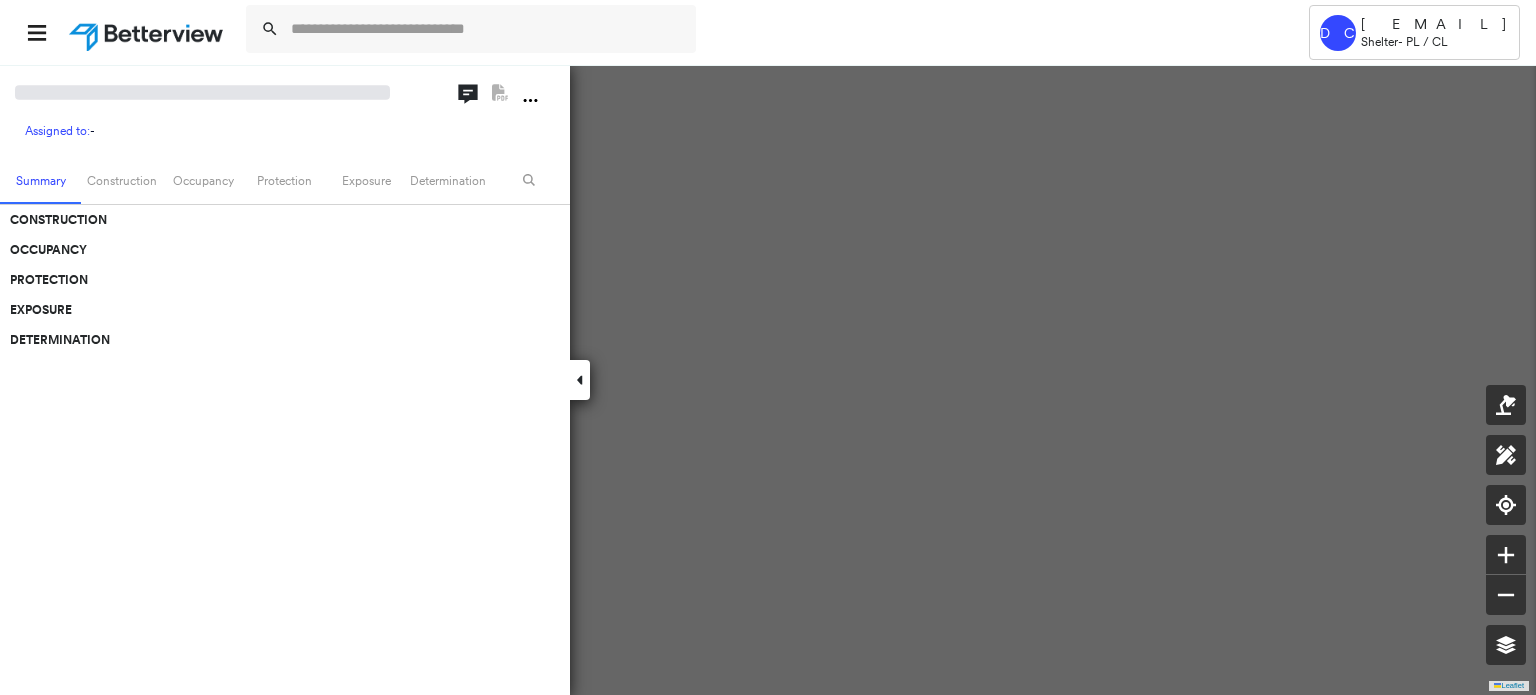 scroll, scrollTop: 0, scrollLeft: 0, axis: both 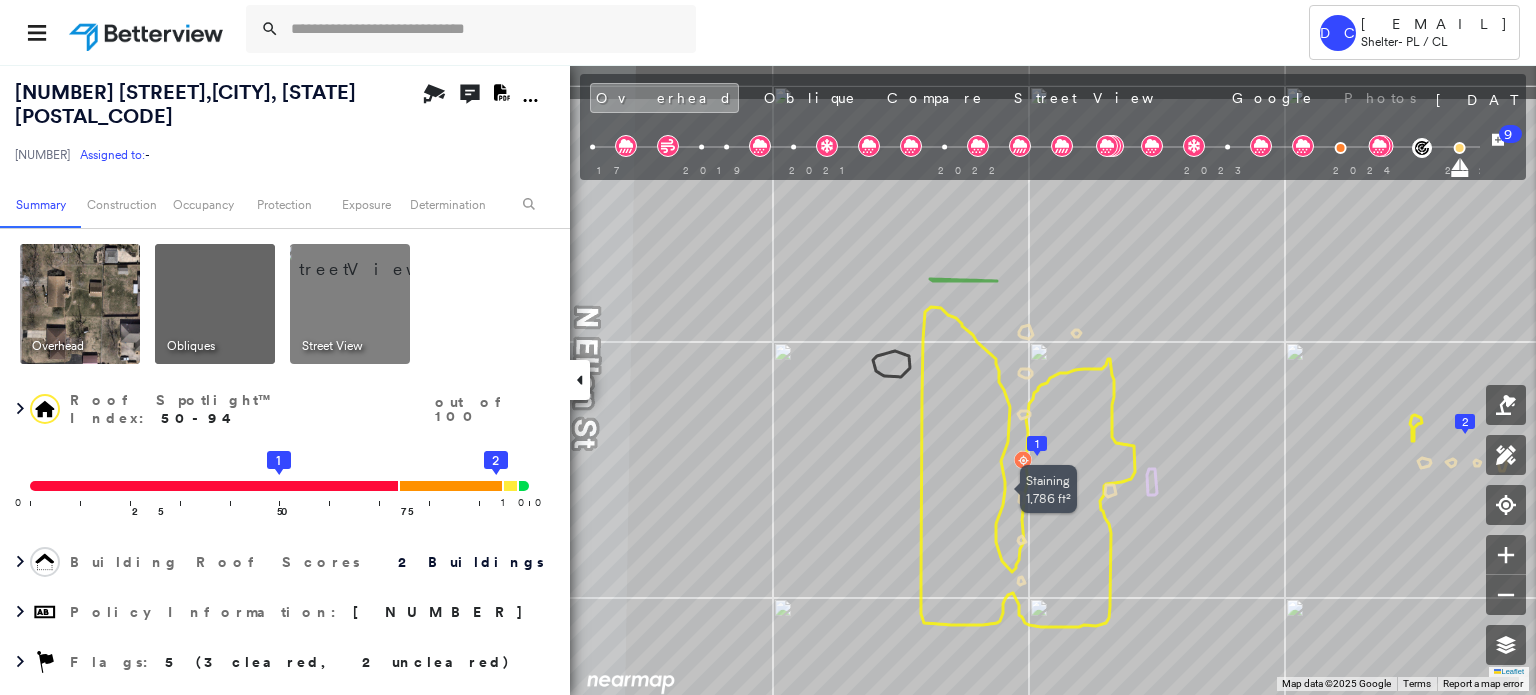drag, startPoint x: 913, startPoint y: 457, endPoint x: 1056, endPoint y: 553, distance: 172.2353 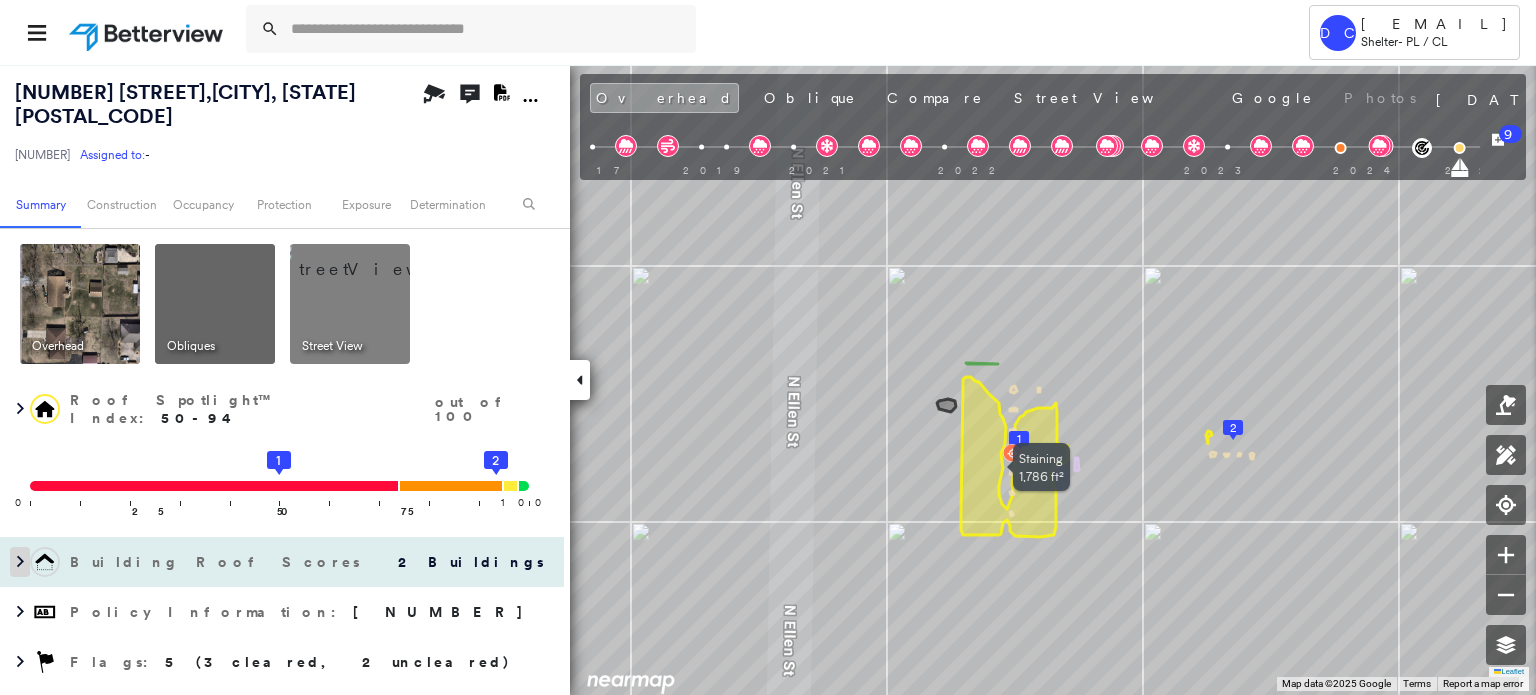 click 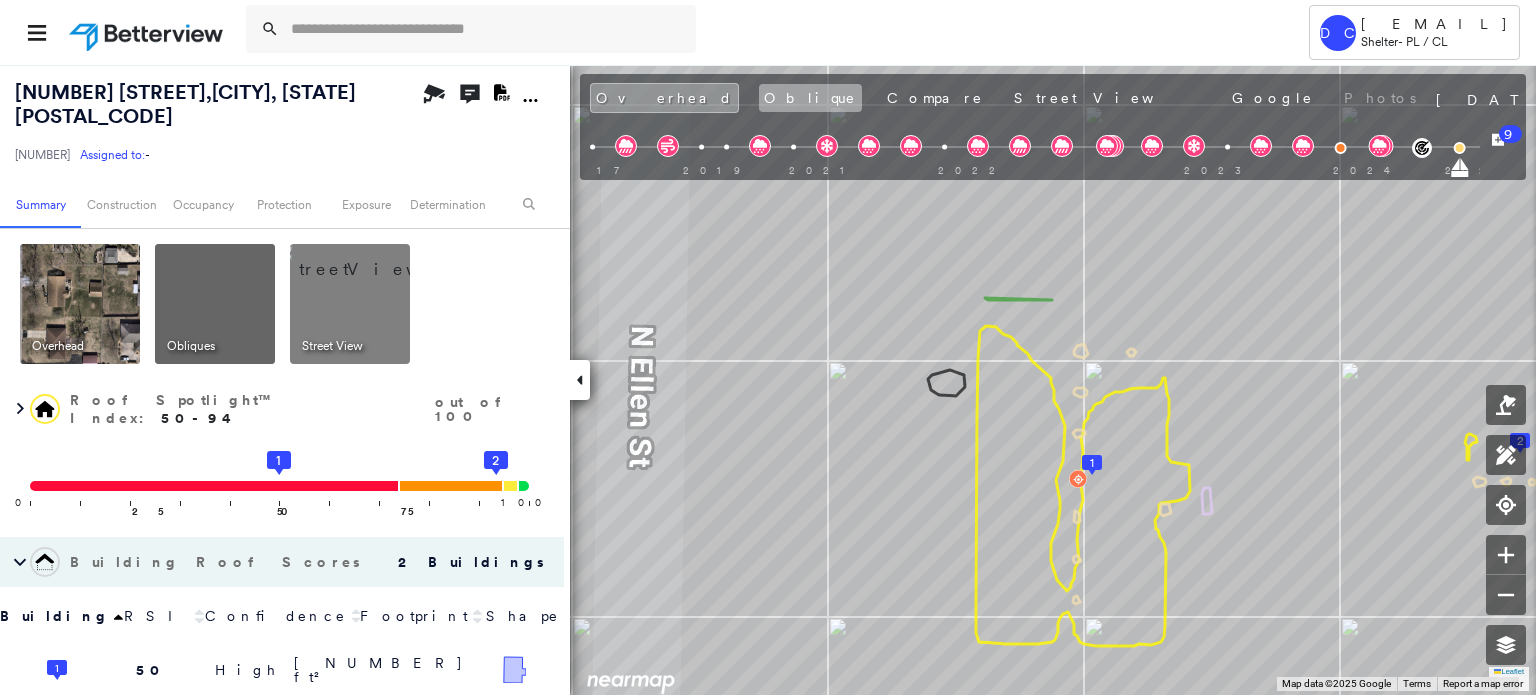 click on "Oblique" at bounding box center [810, 98] 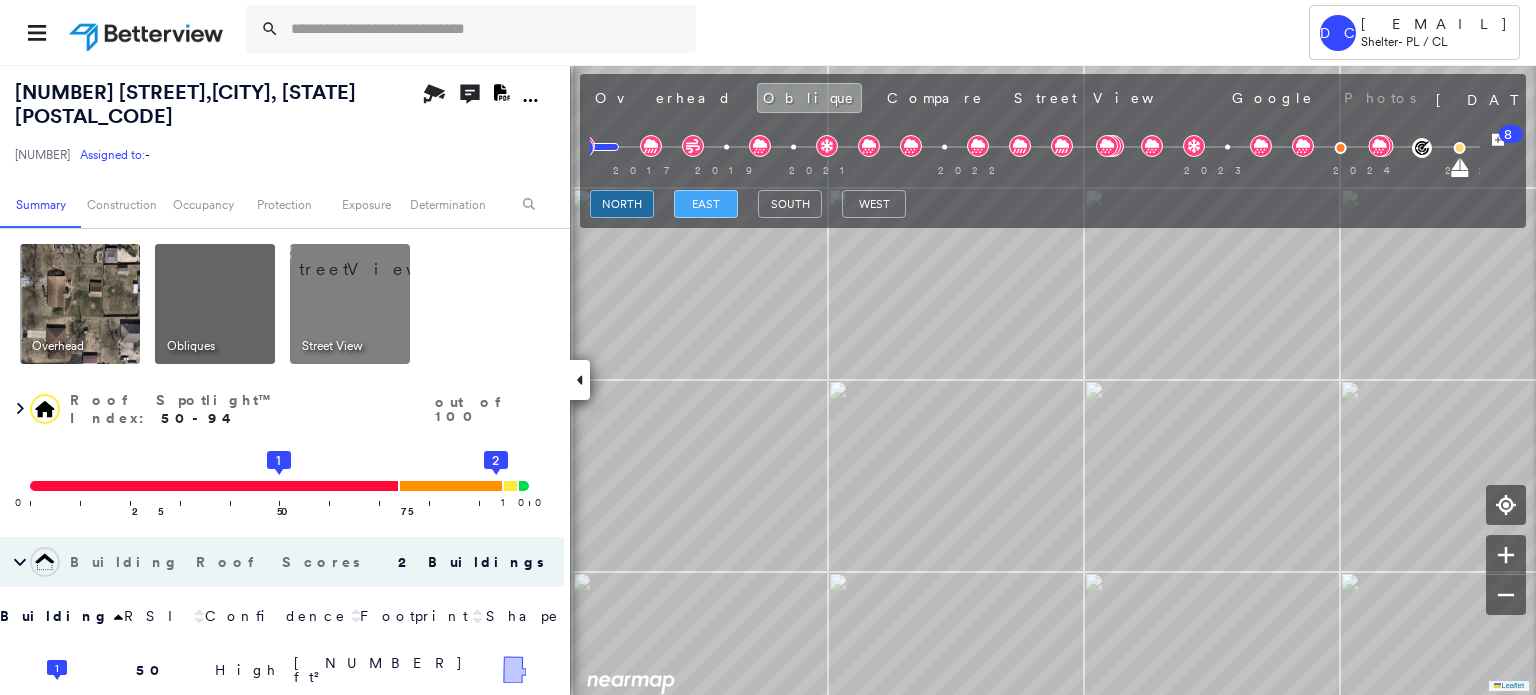 click on "east" at bounding box center (706, 204) 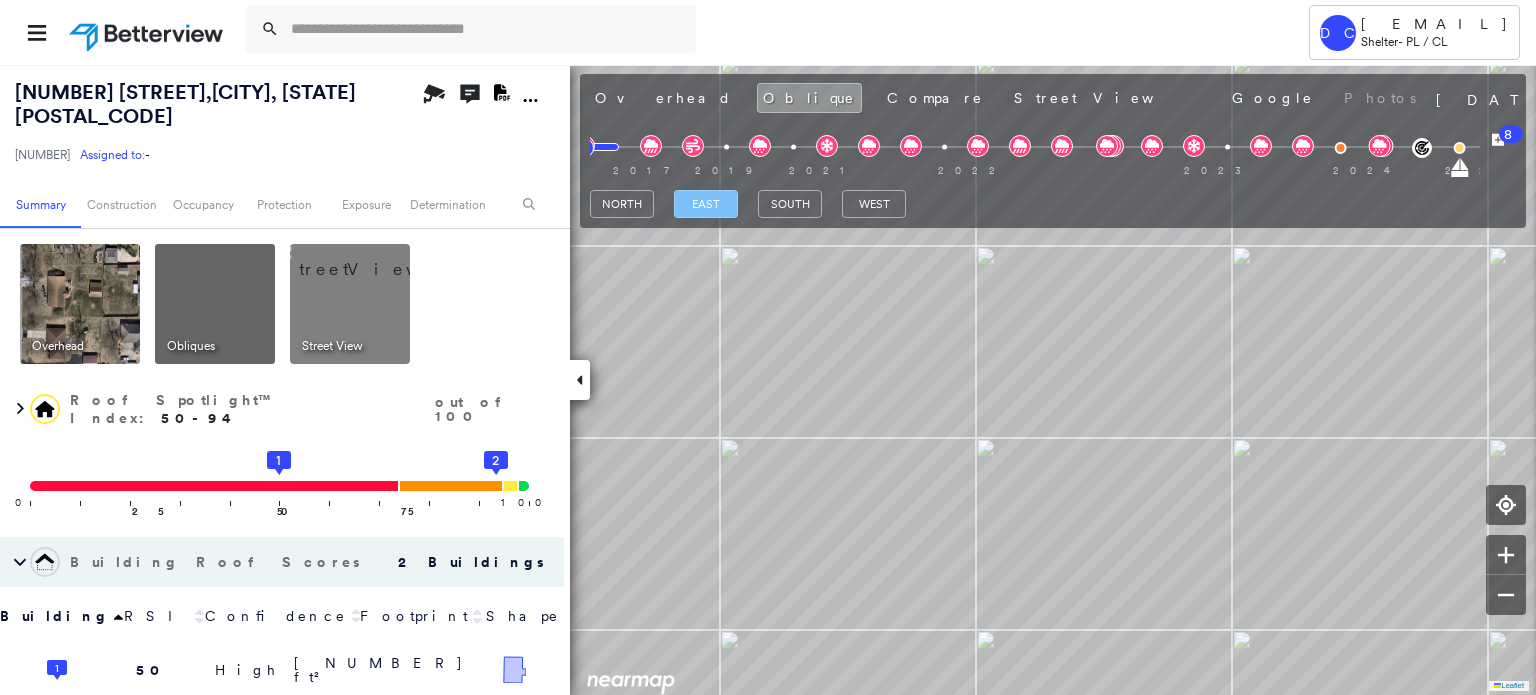 click on "east" at bounding box center [706, 204] 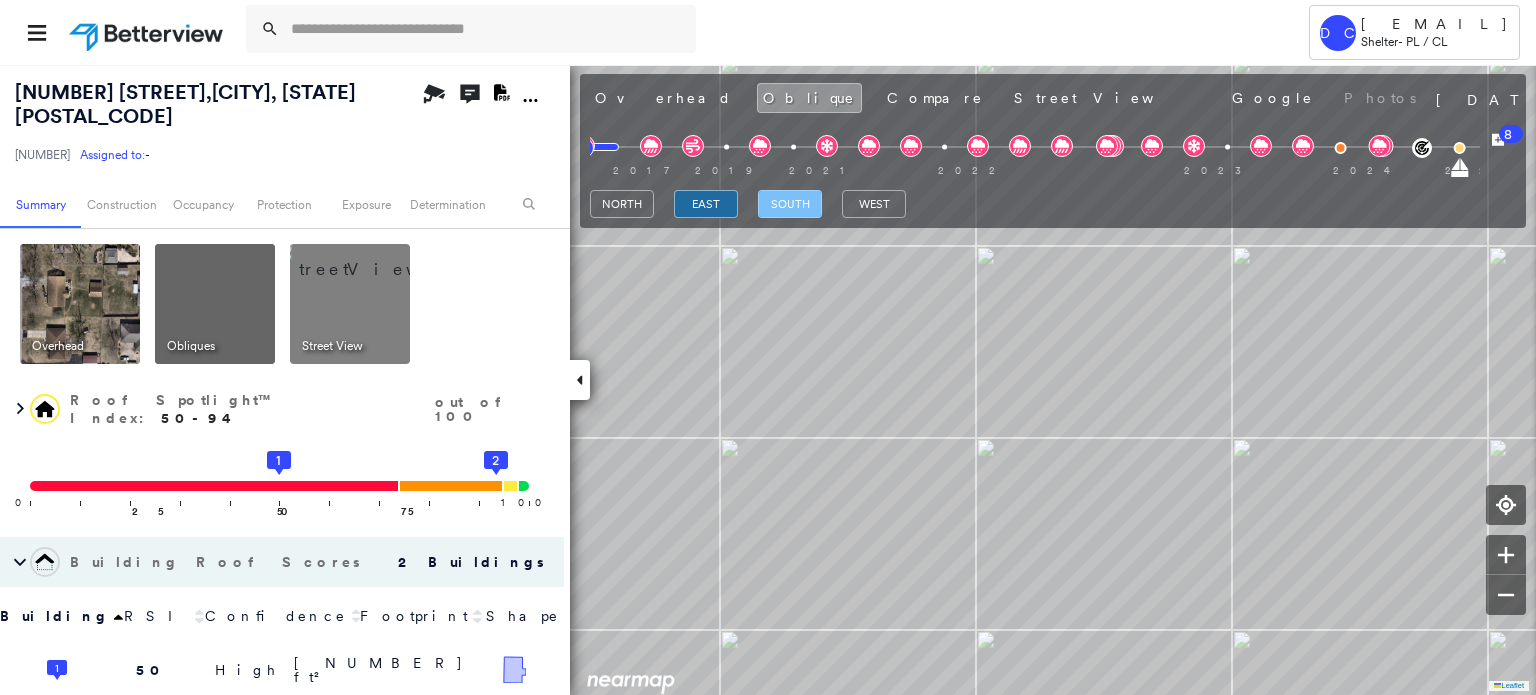 click on "south" at bounding box center (790, 204) 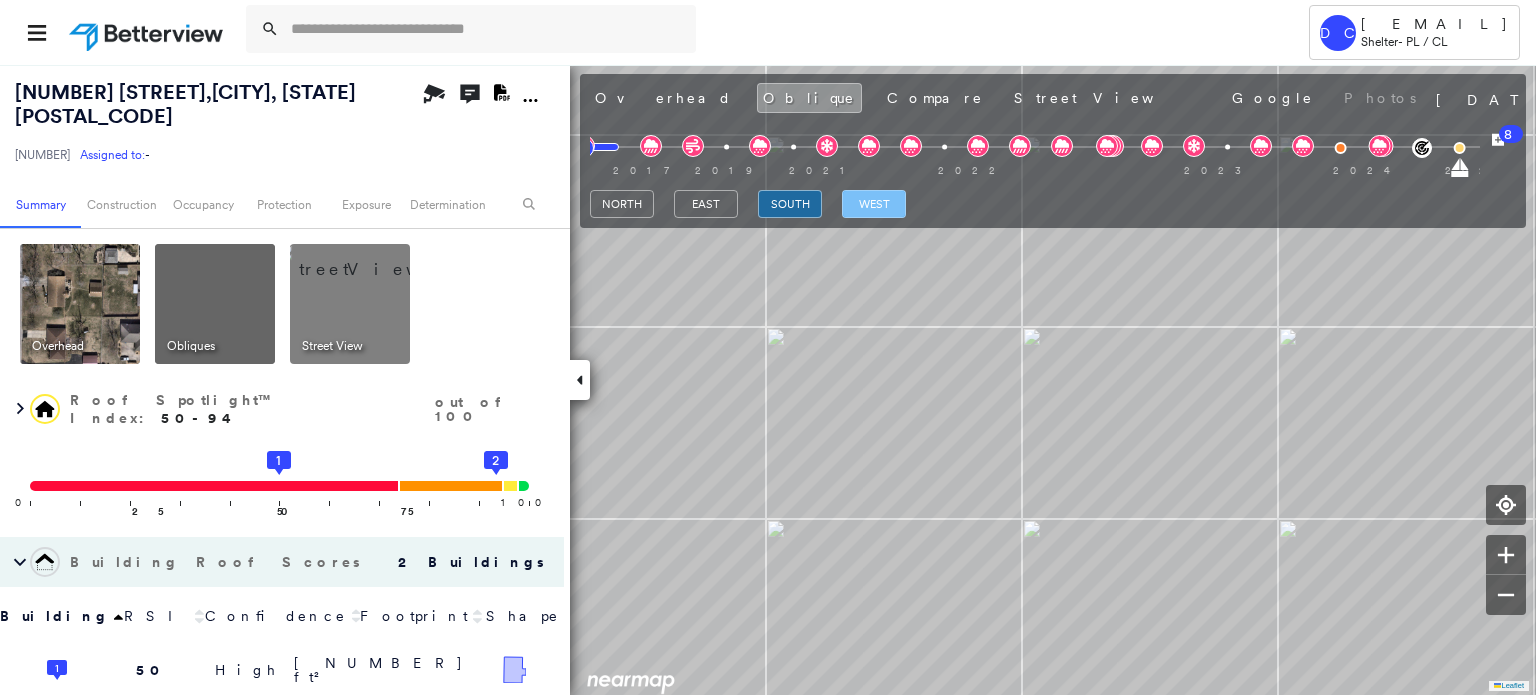 click on "west" at bounding box center (874, 204) 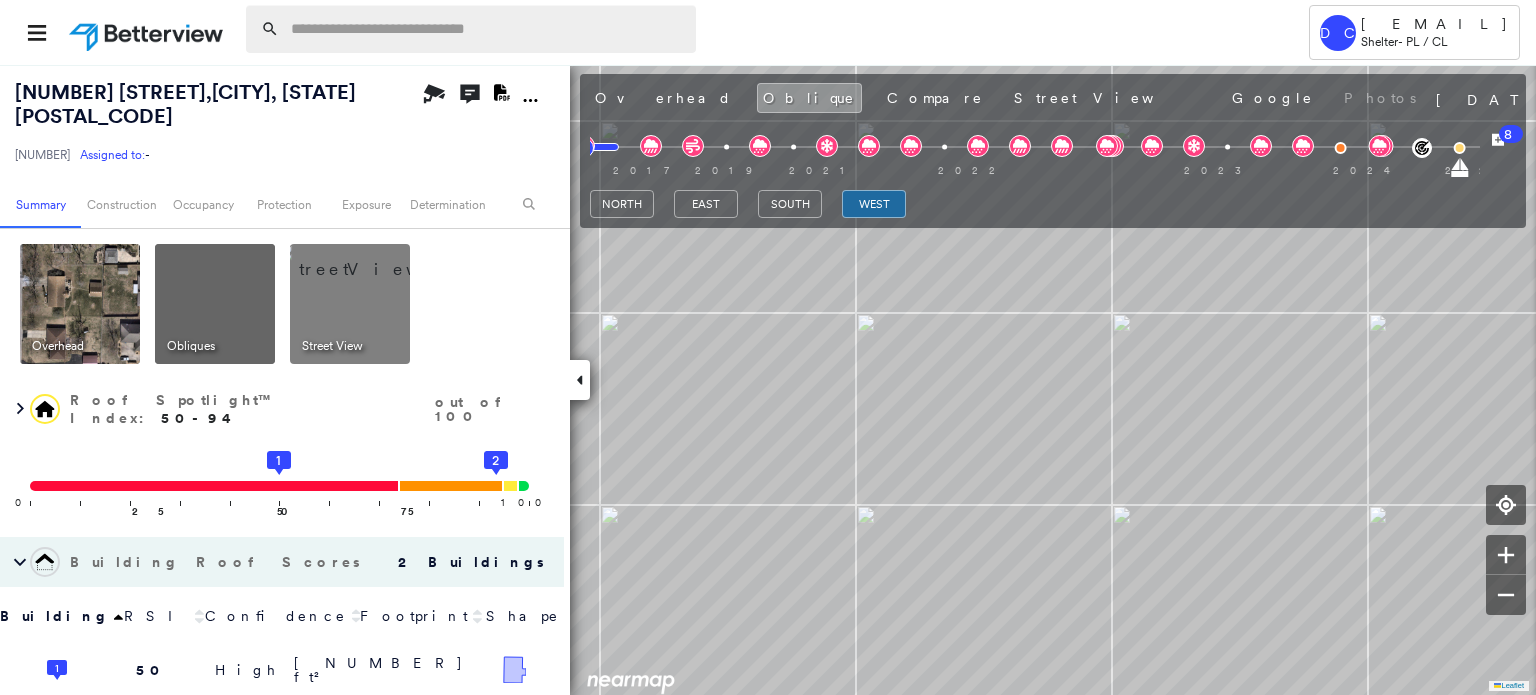 click at bounding box center (487, 29) 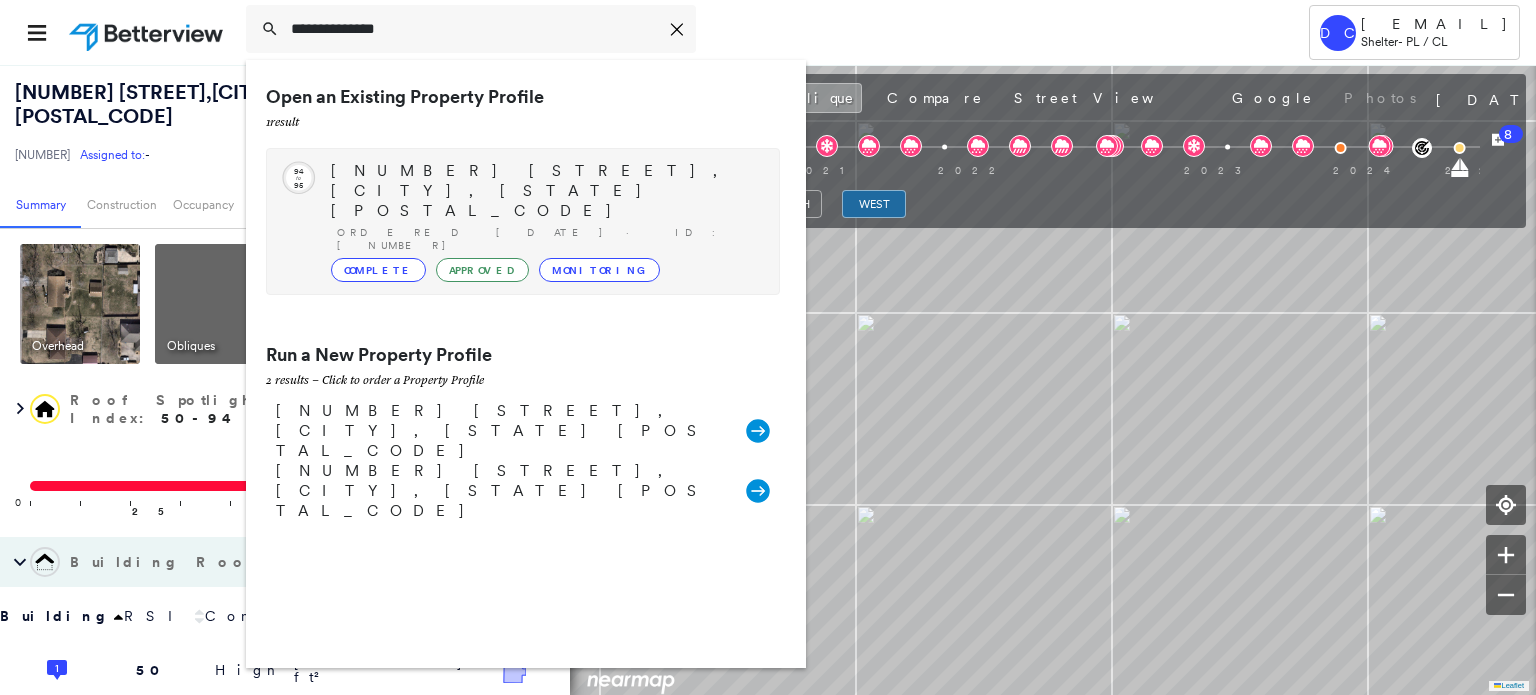 type on "**********" 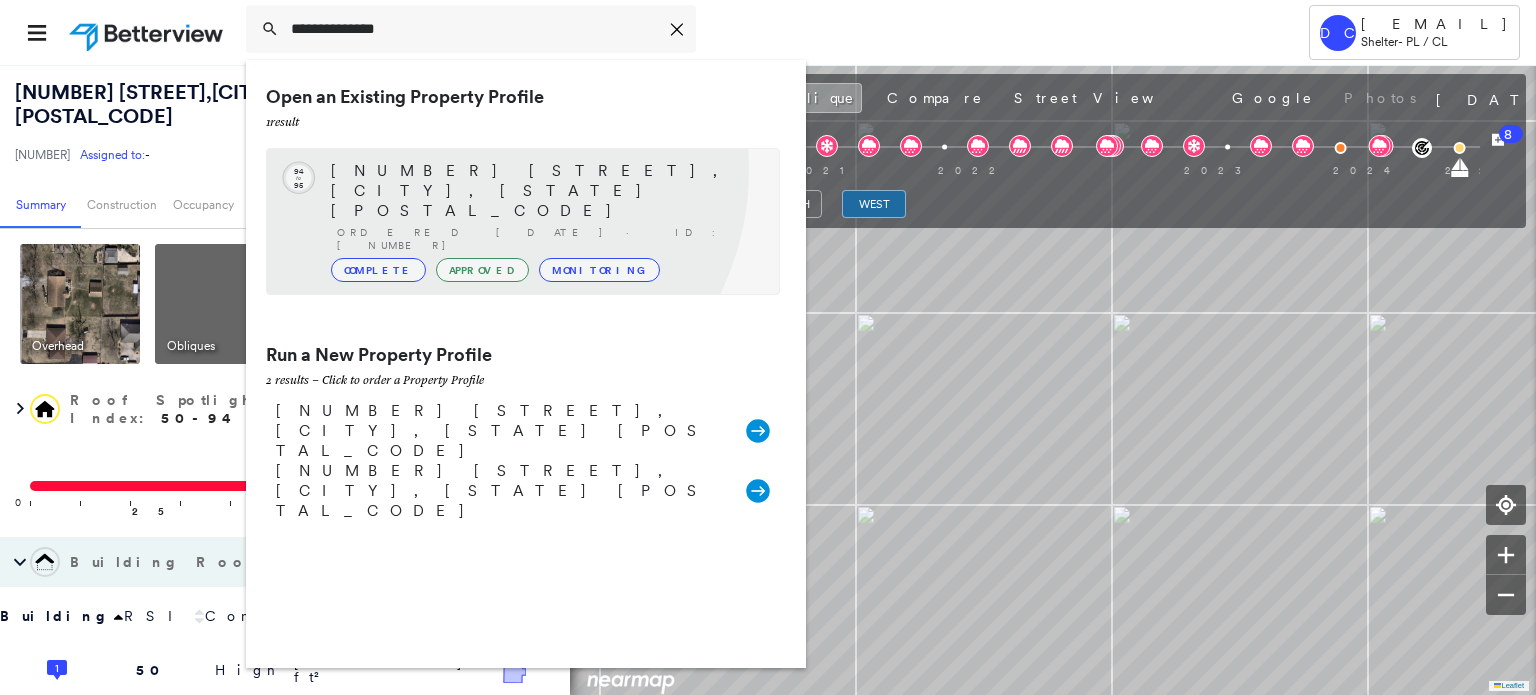 click on "119 E LOYAL ST, CLEVER, MO 65631" at bounding box center (545, 191) 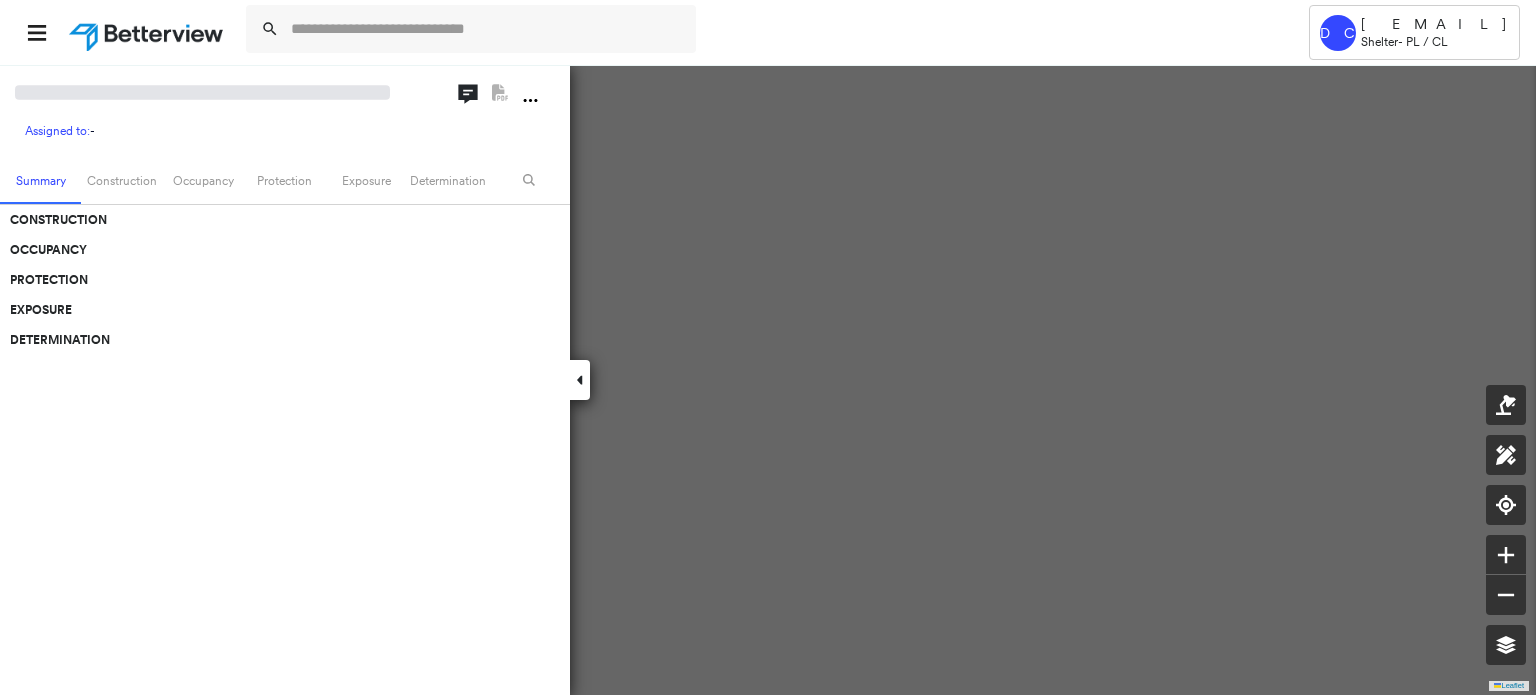 scroll, scrollTop: 0, scrollLeft: 0, axis: both 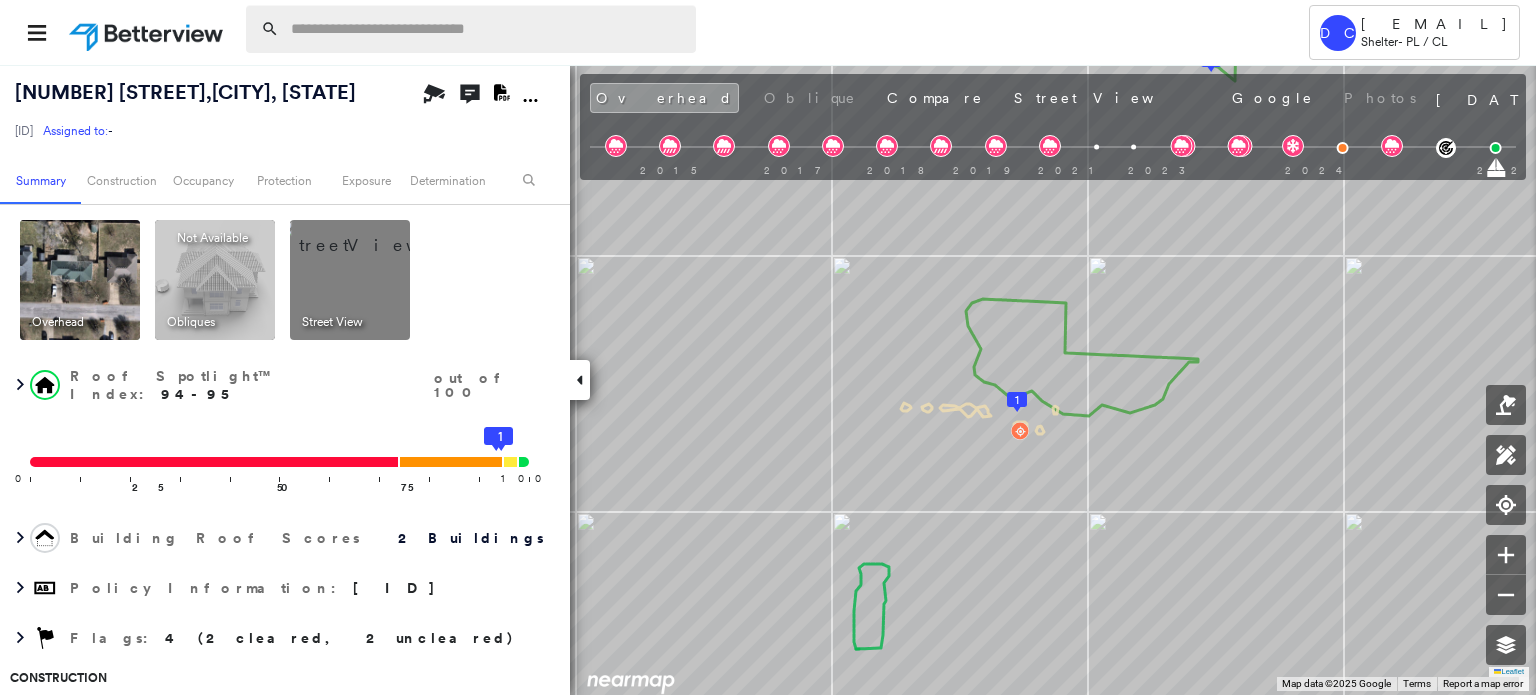 click at bounding box center [487, 29] 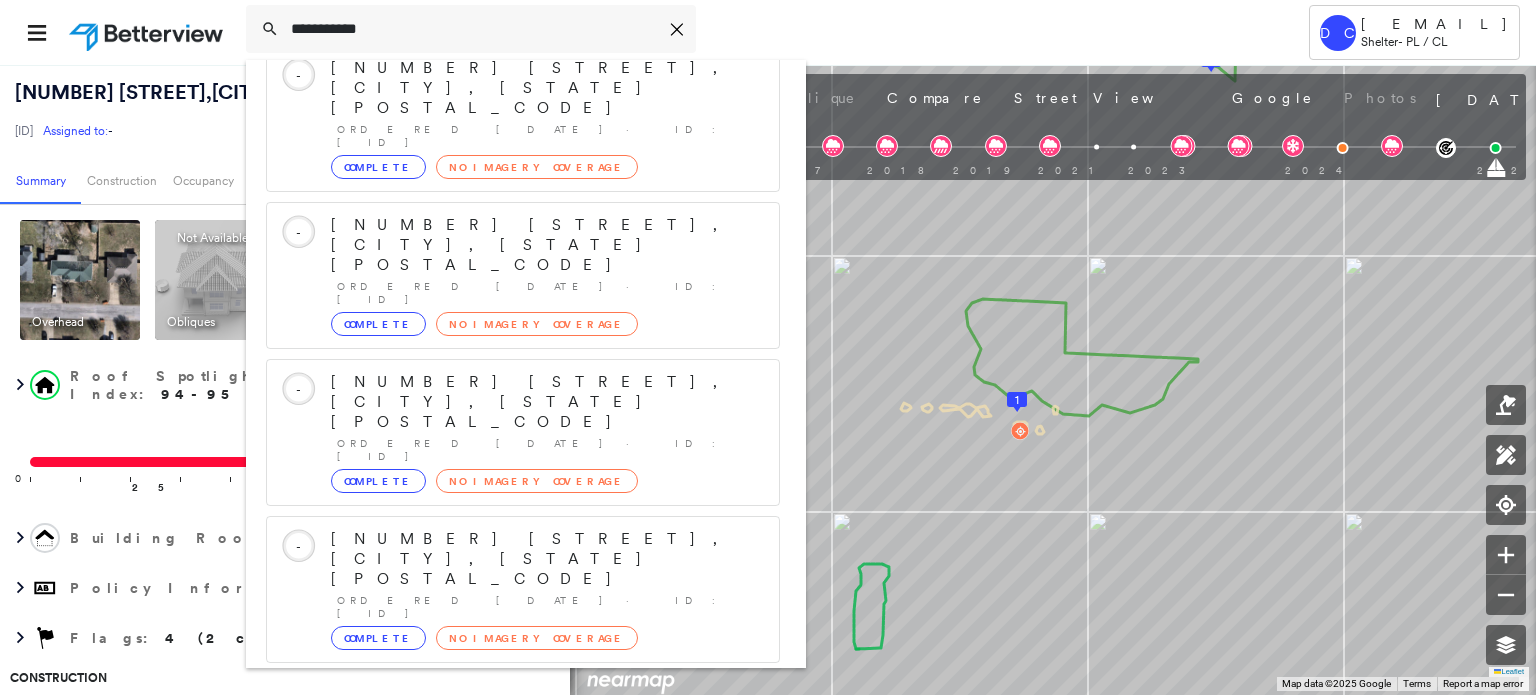 scroll, scrollTop: 183, scrollLeft: 0, axis: vertical 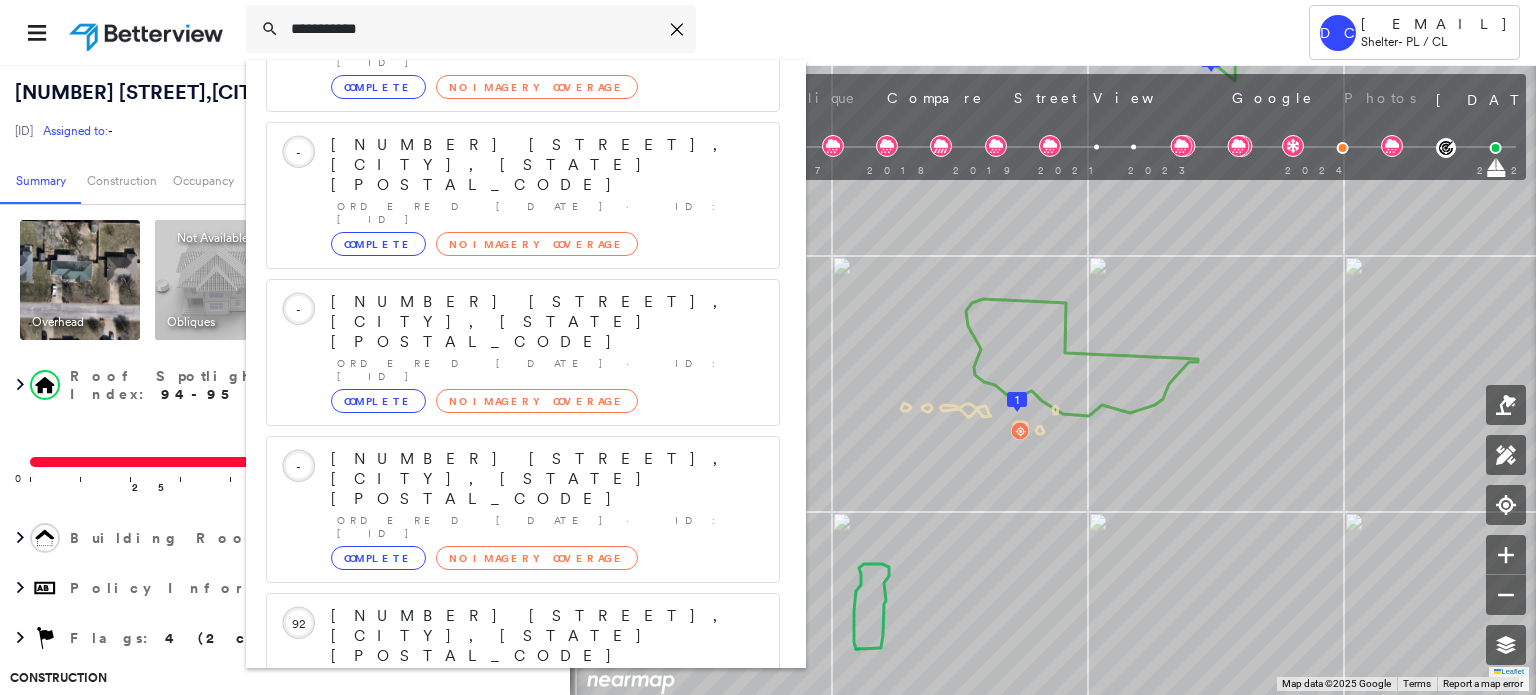 click on "Show  5  more existing properties" at bounding box center (524, 783) 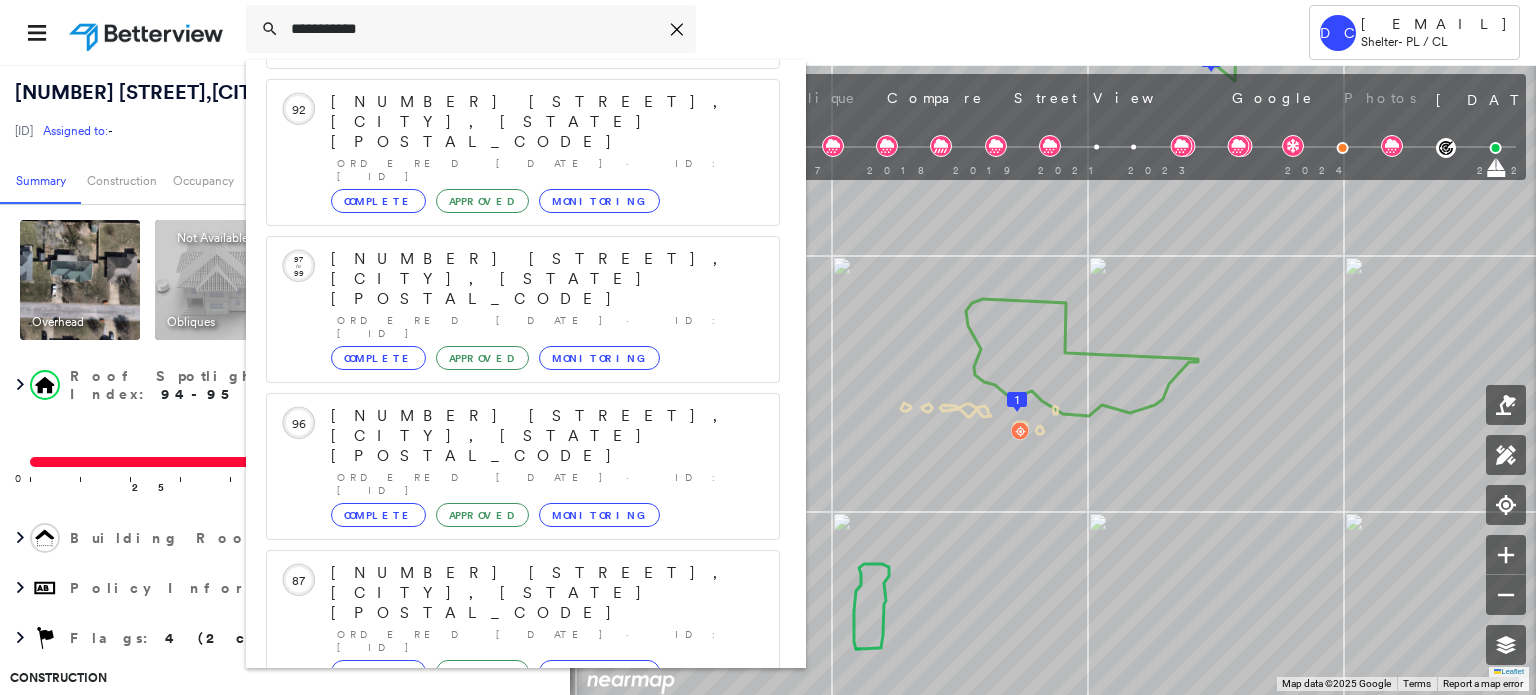 scroll, scrollTop: 699, scrollLeft: 0, axis: vertical 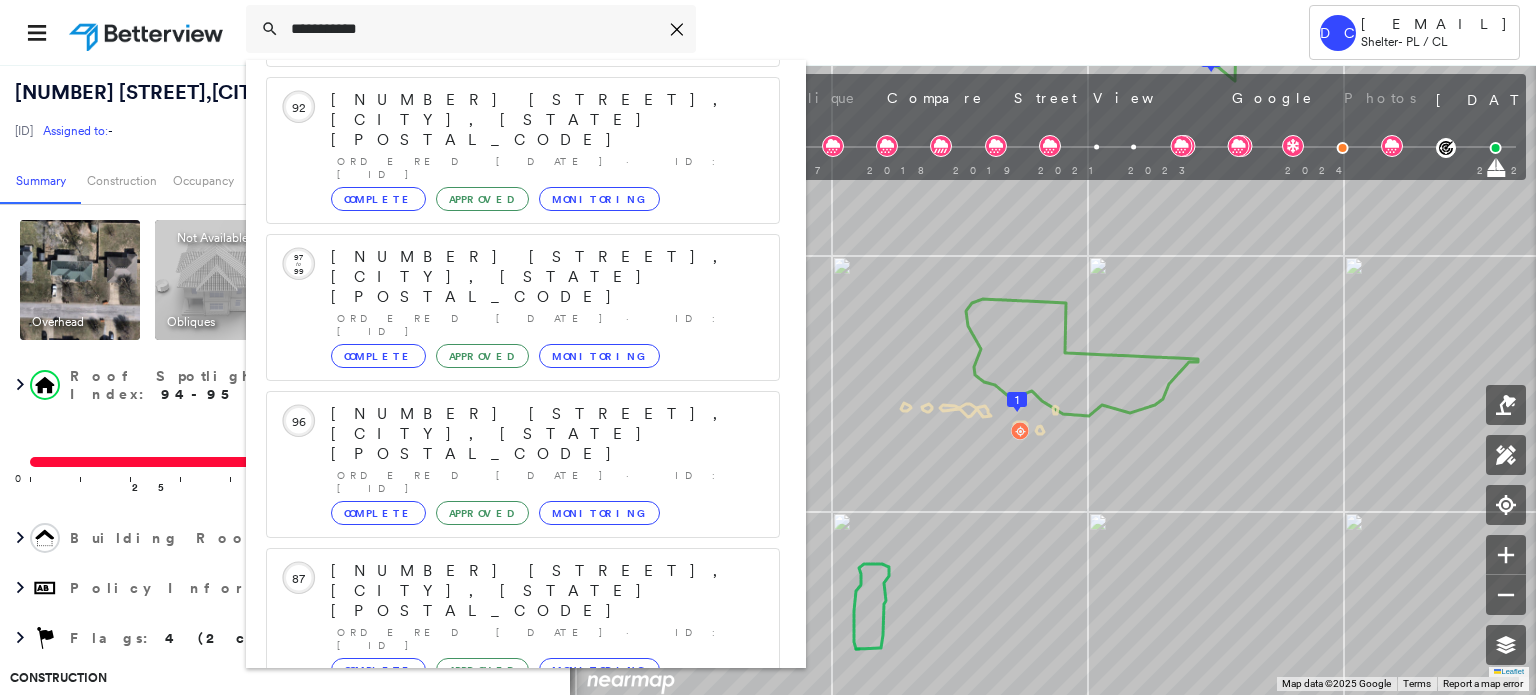 click on "Show  5  more existing properties" at bounding box center (524, 1052) 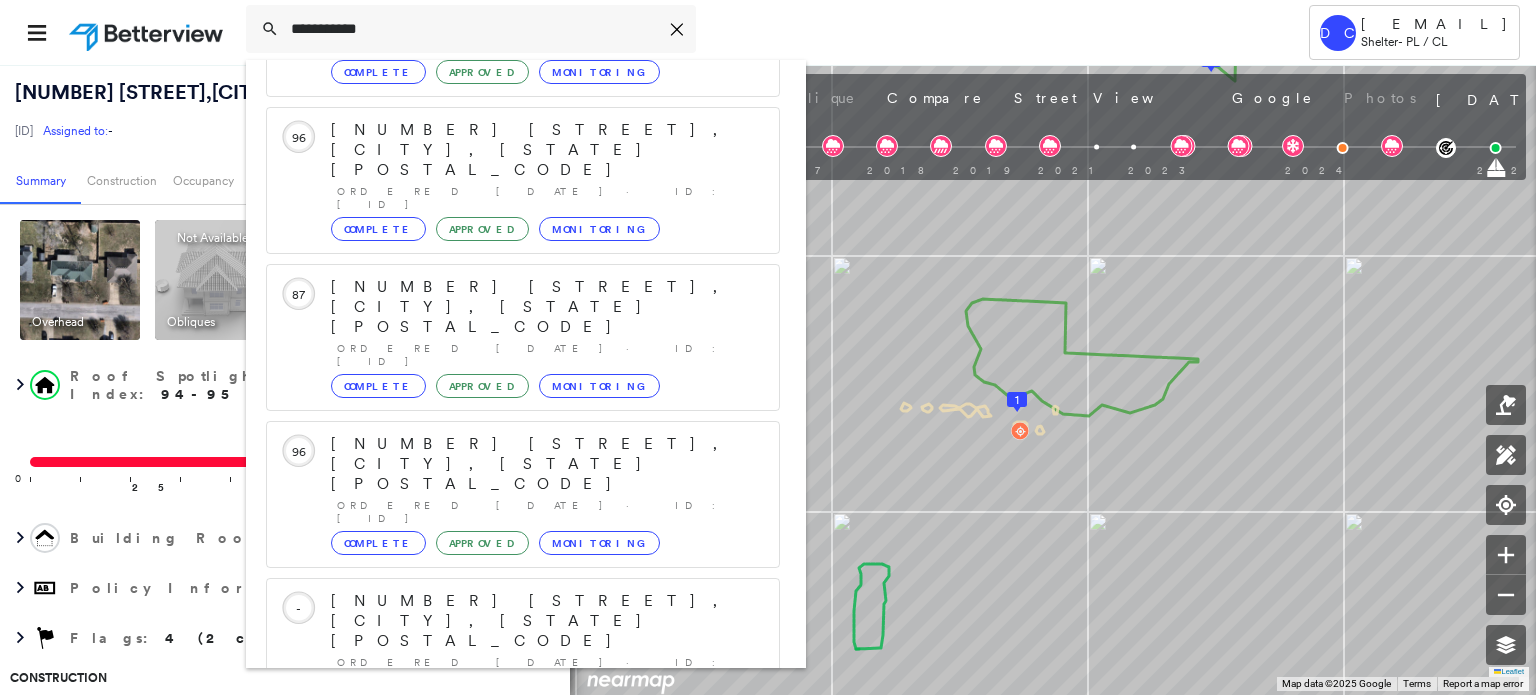 scroll, scrollTop: 1098, scrollLeft: 0, axis: vertical 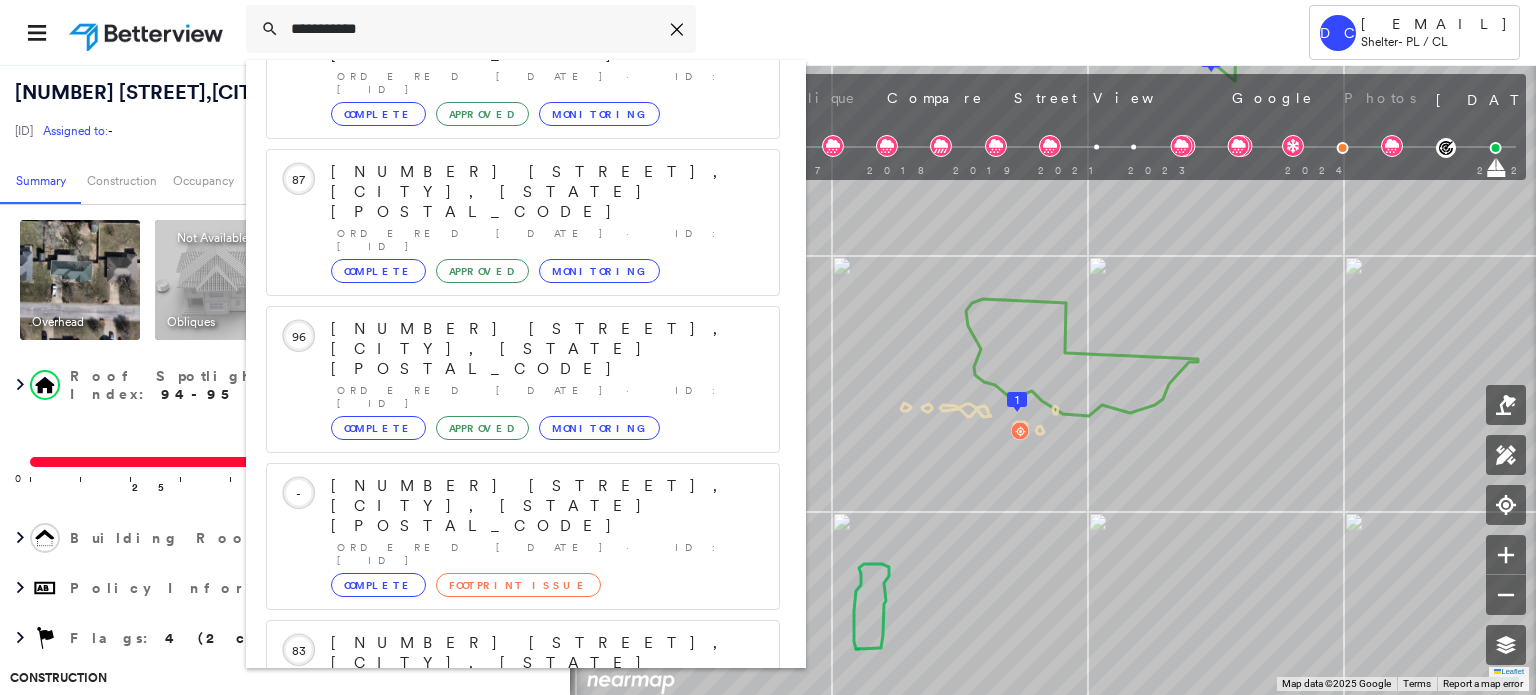 click on "Show  5  more existing properties" at bounding box center (524, 1438) 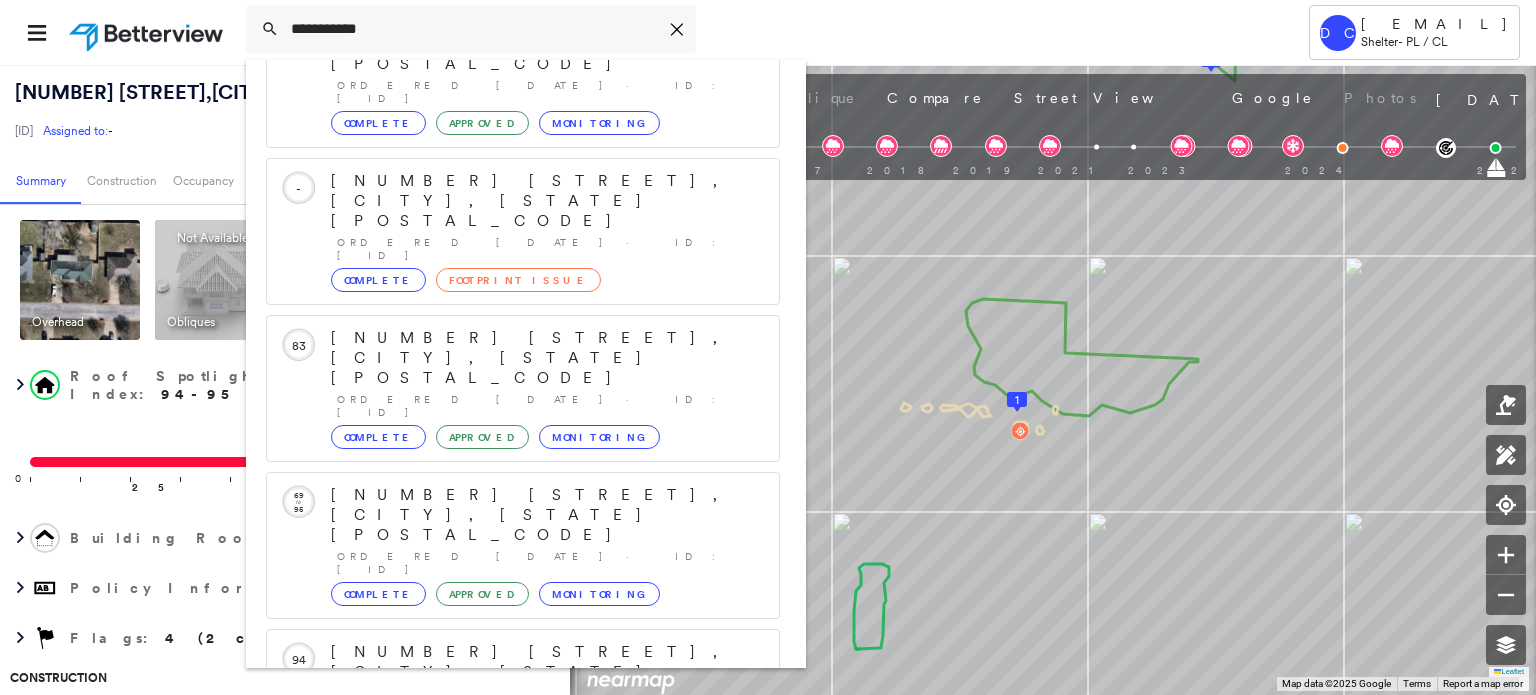 scroll, scrollTop: 1614, scrollLeft: 0, axis: vertical 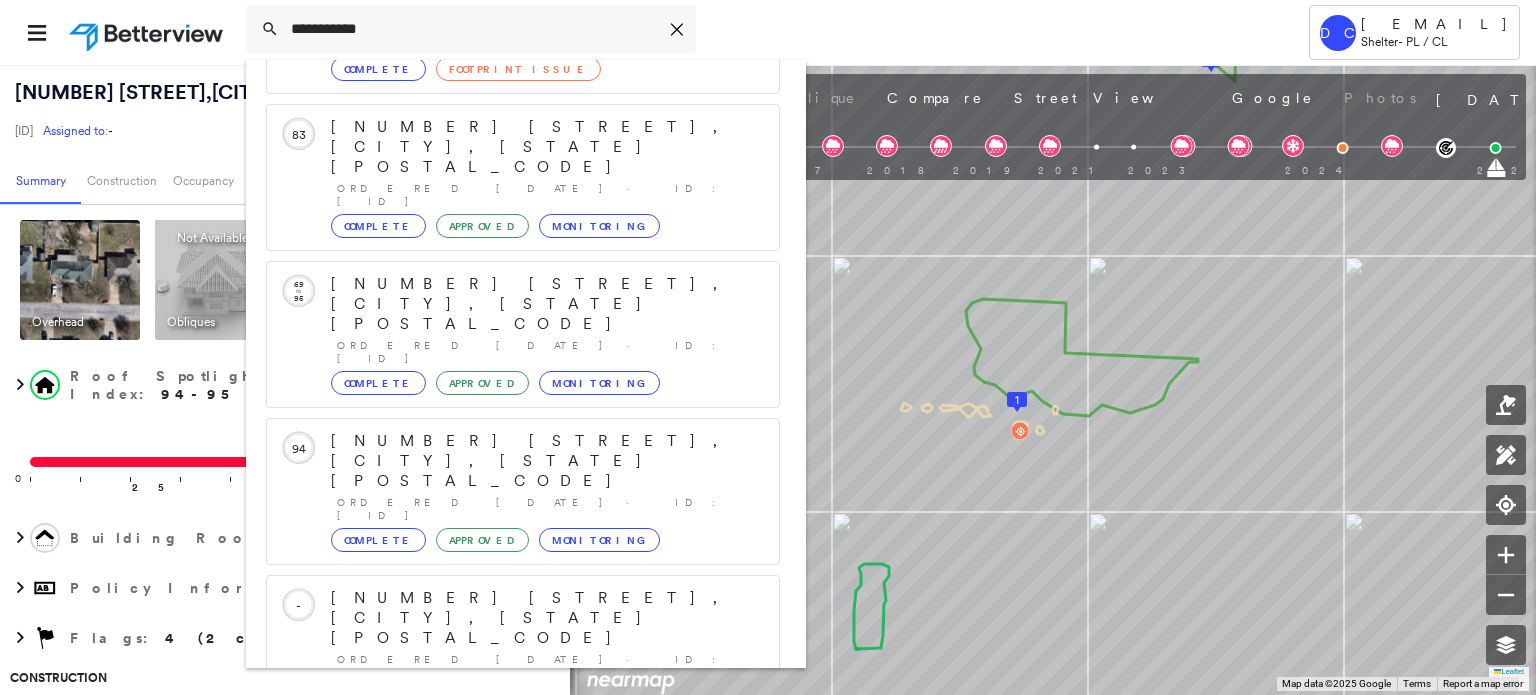 click on "Show  5  more existing properties" at bounding box center (524, 1707) 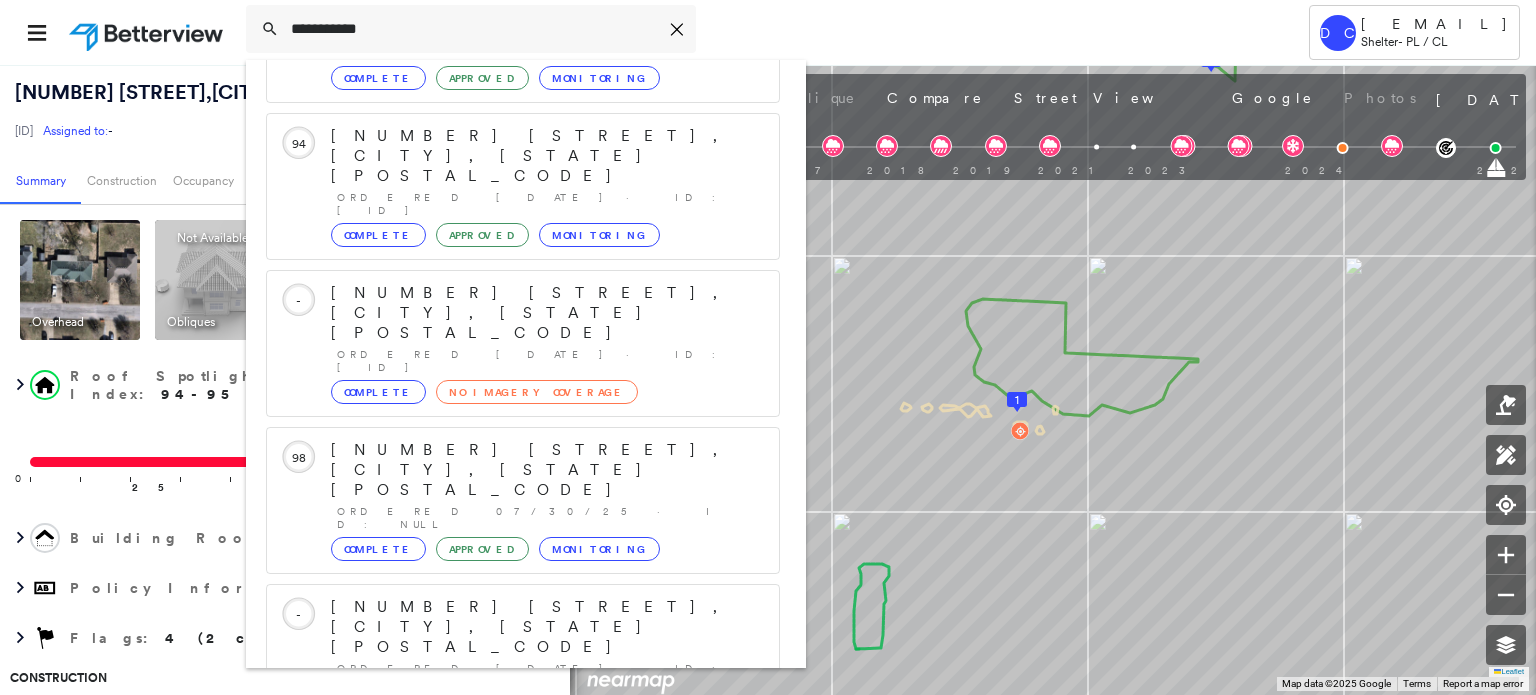 scroll, scrollTop: 2130, scrollLeft: 0, axis: vertical 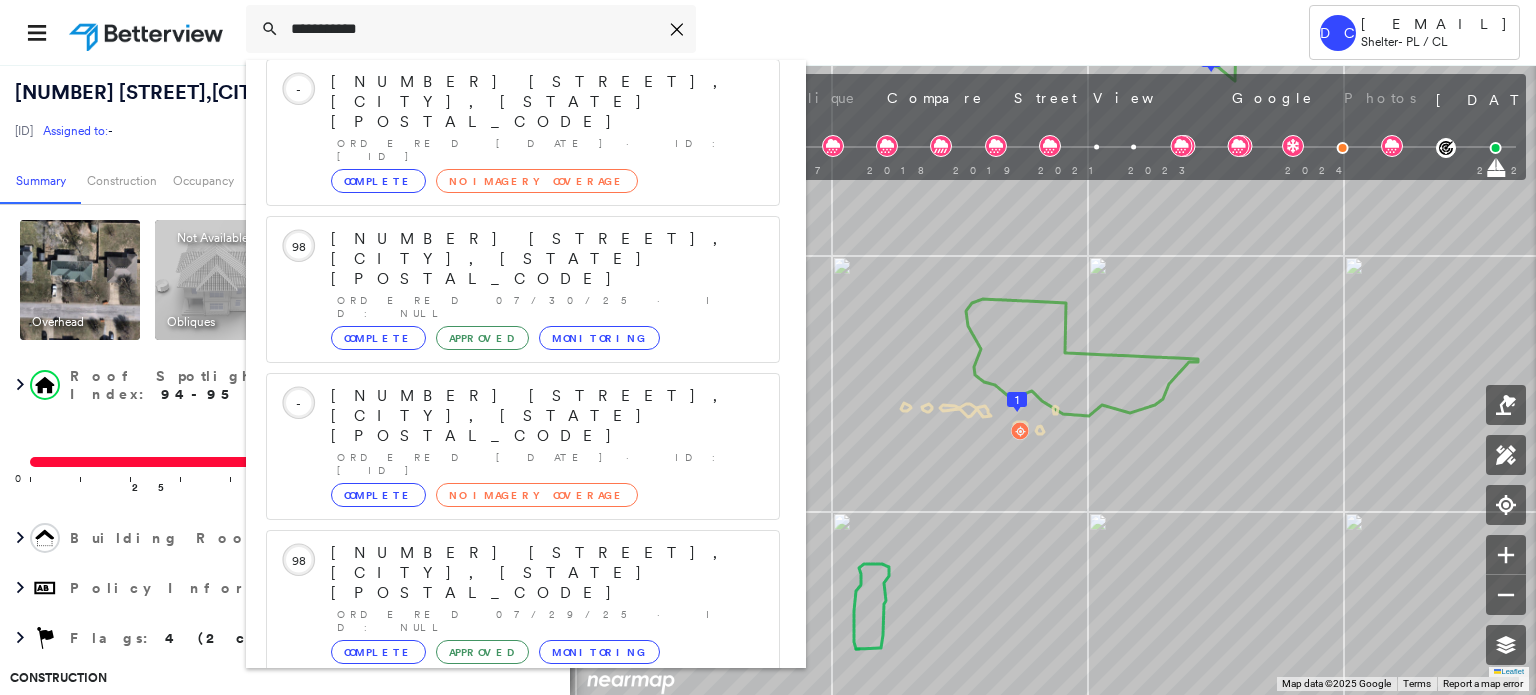 click on "Show  5  more existing properties" at bounding box center (524, 1976) 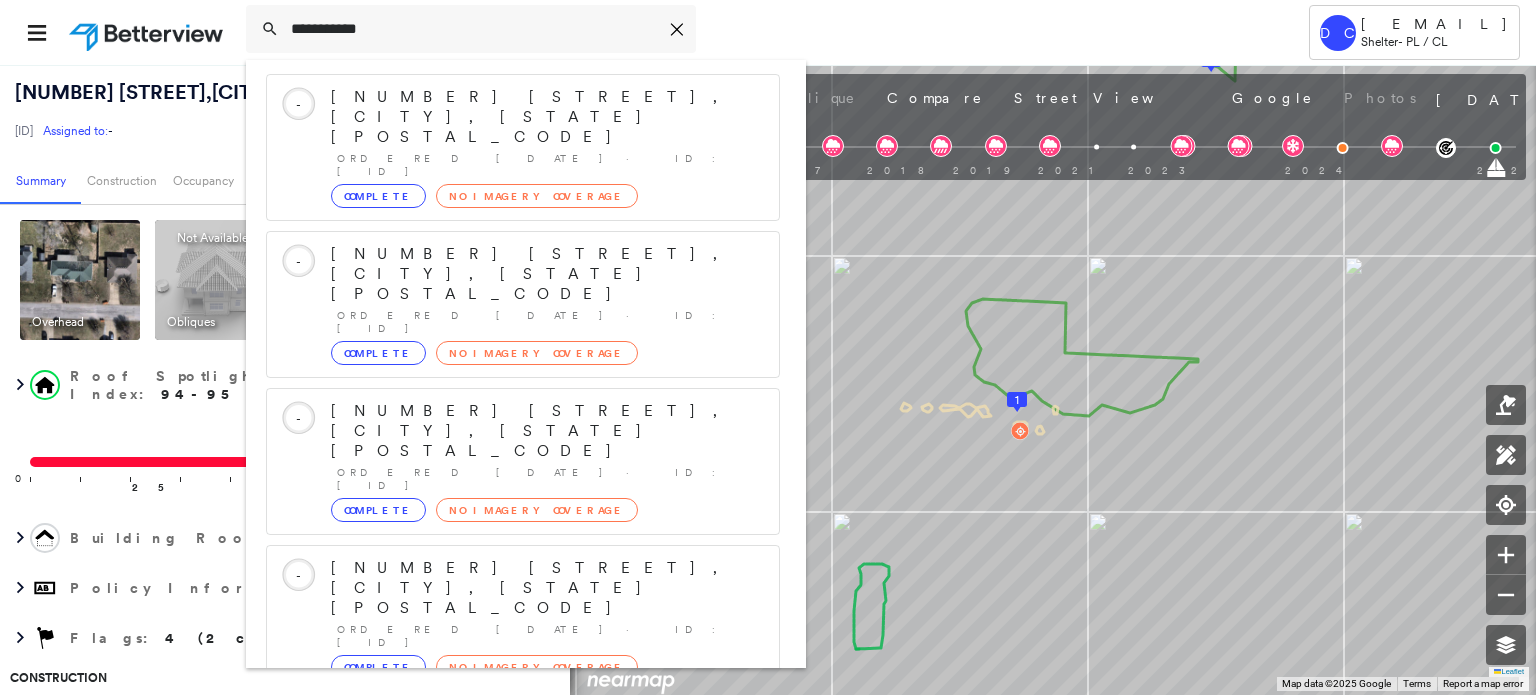 scroll, scrollTop: 0, scrollLeft: 0, axis: both 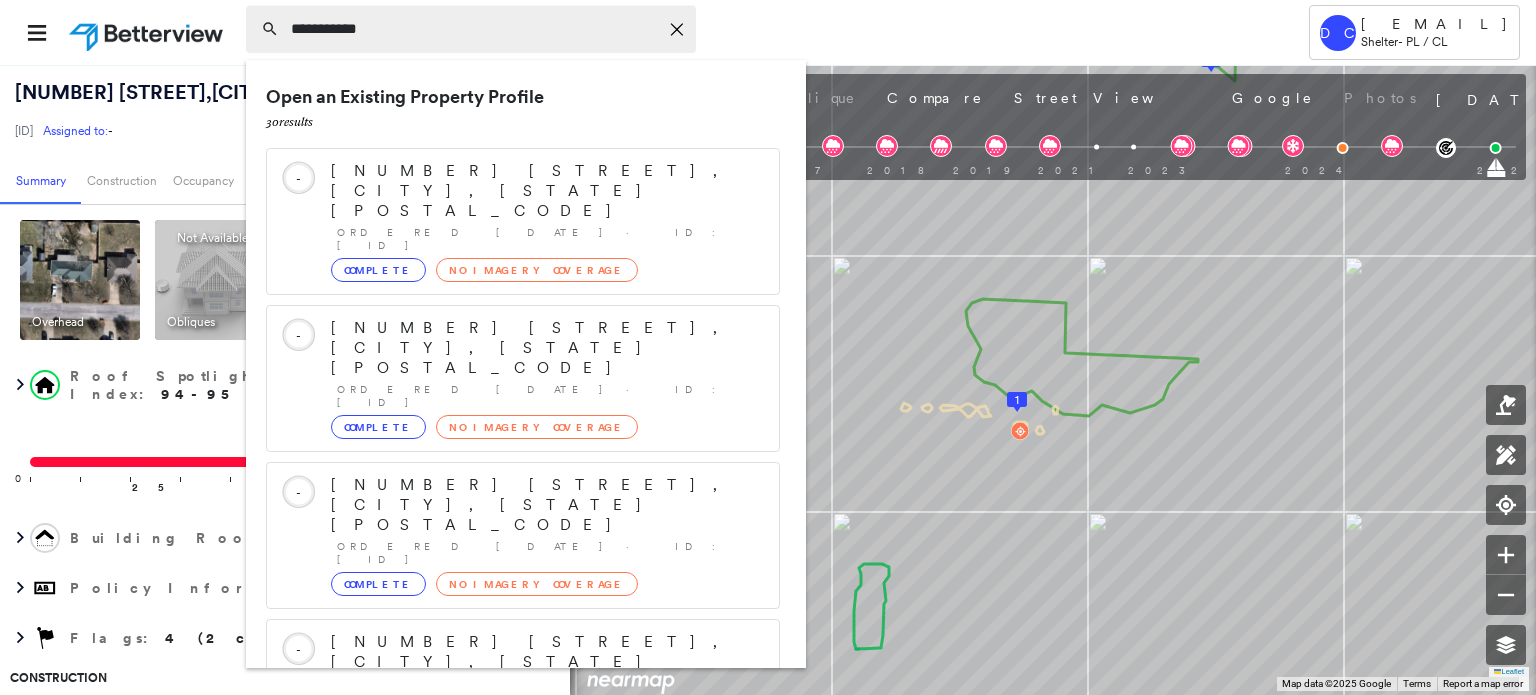 click on "**********" at bounding box center [474, 29] 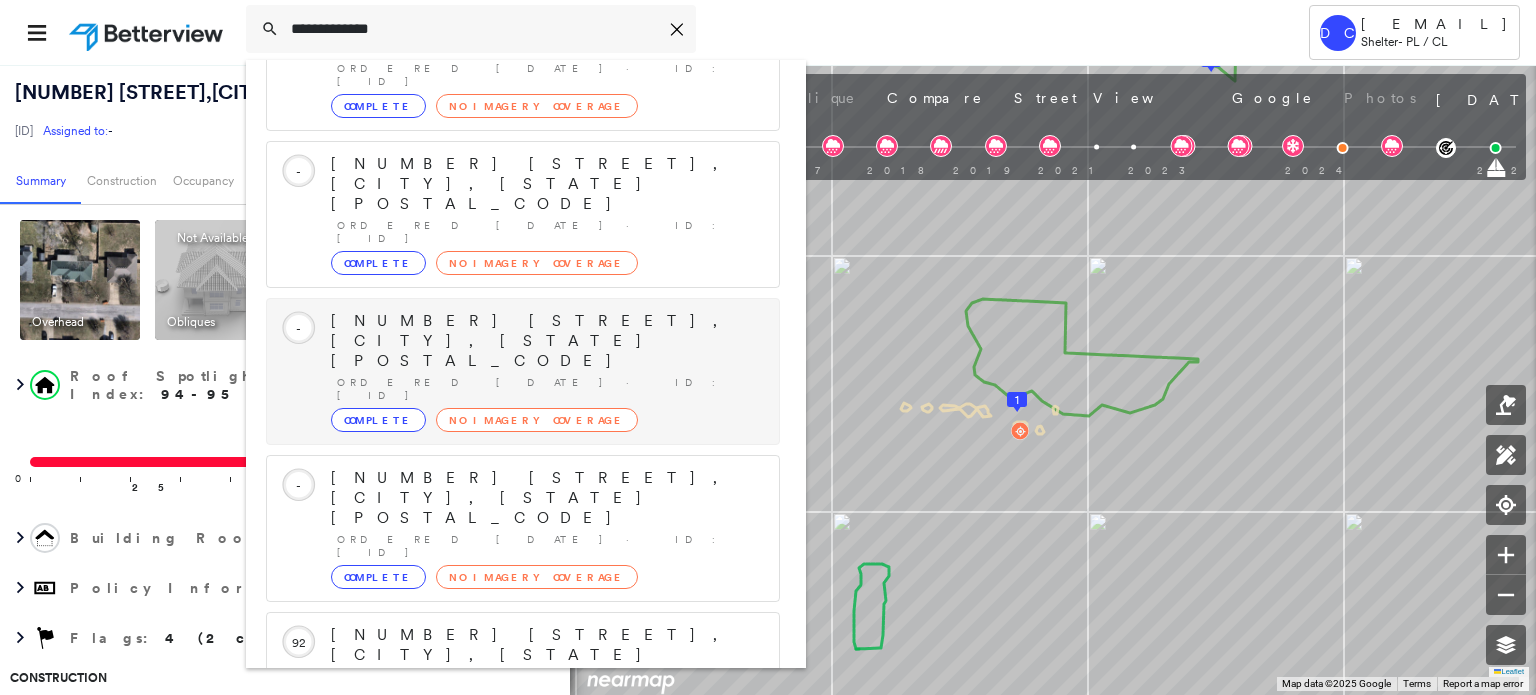 scroll, scrollTop: 183, scrollLeft: 0, axis: vertical 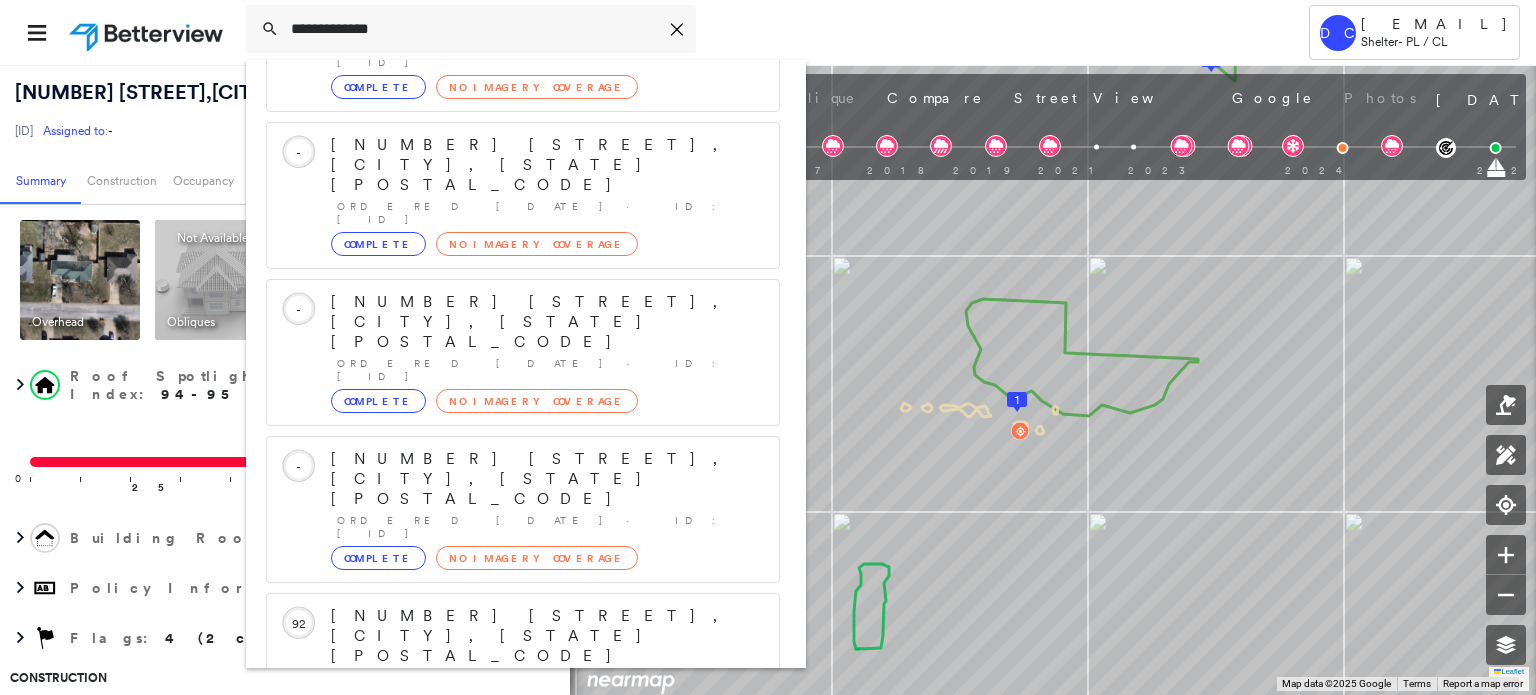 click on "Show  5  more existing properties" at bounding box center [524, 783] 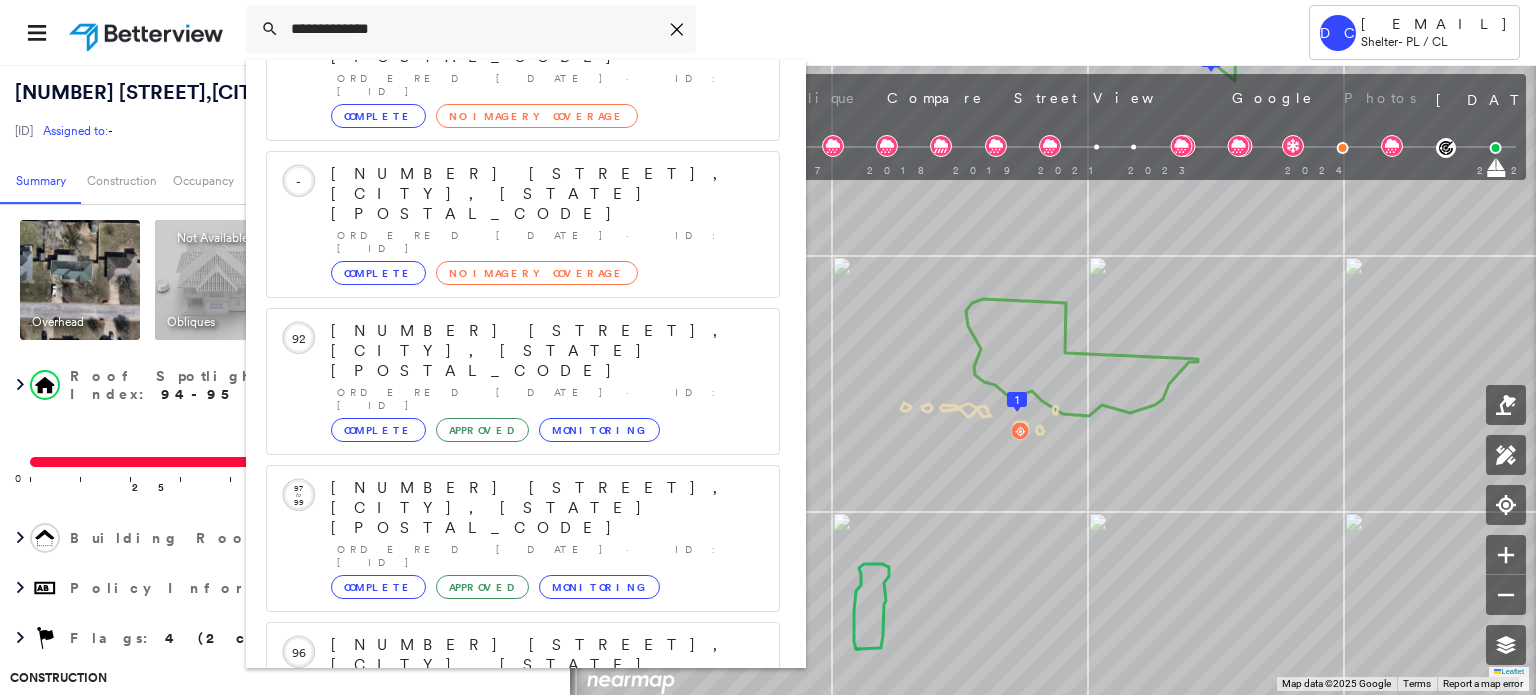 scroll, scrollTop: 582, scrollLeft: 0, axis: vertical 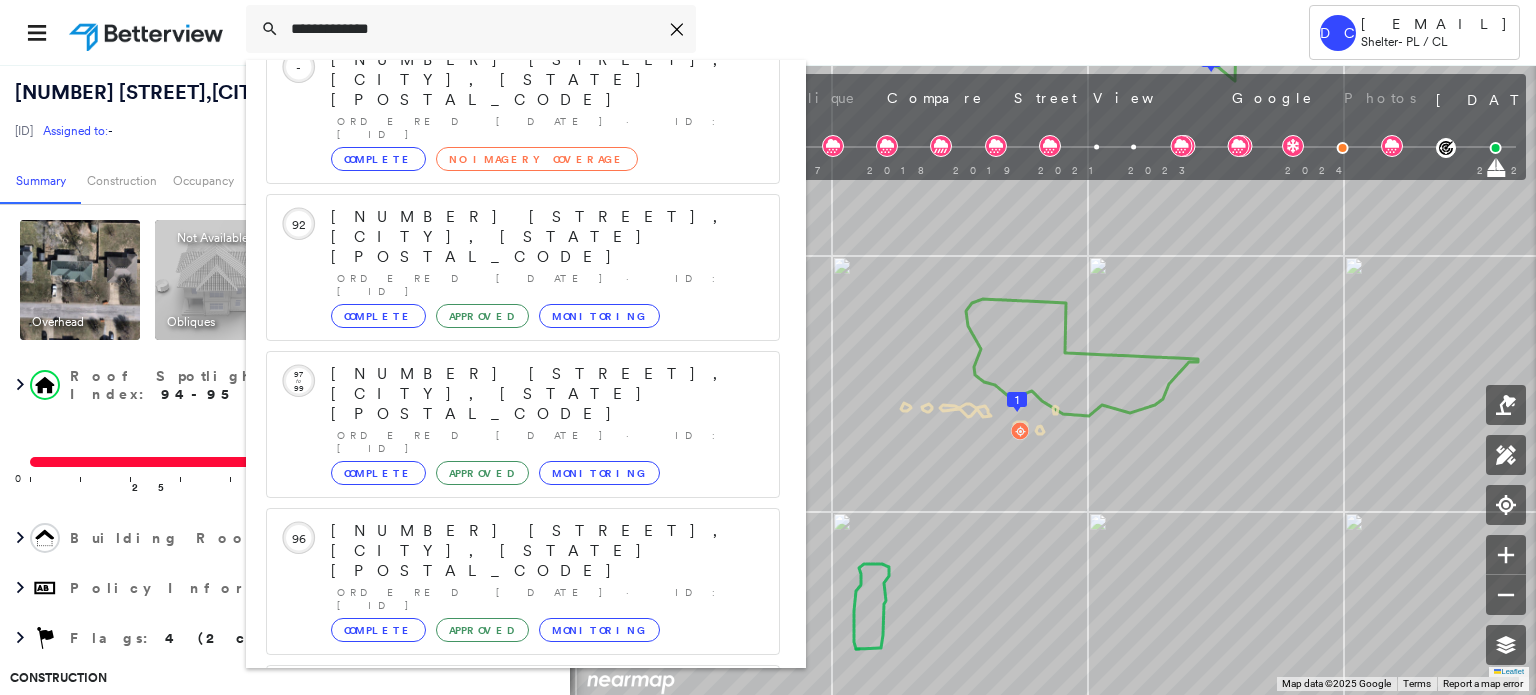 click on "Show  5  more existing properties" at bounding box center (524, 1169) 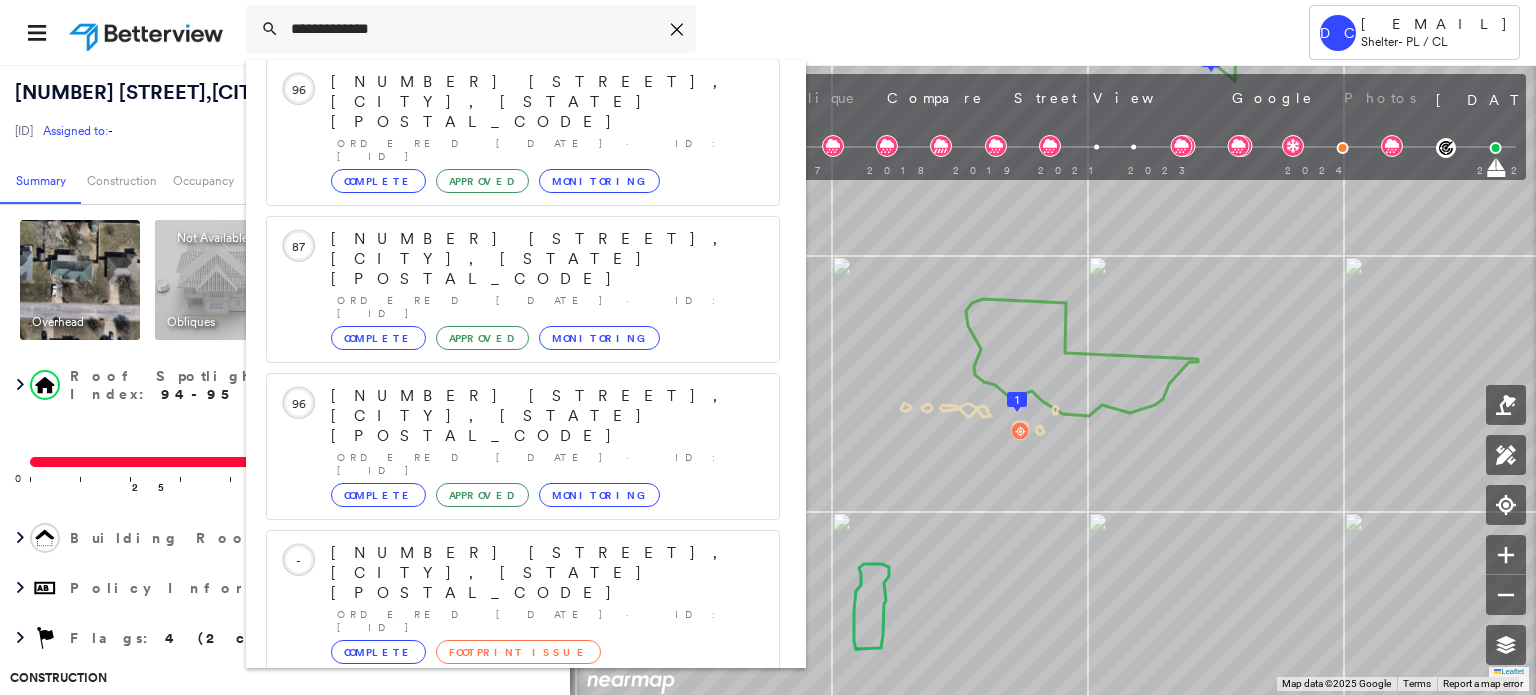 scroll, scrollTop: 1098, scrollLeft: 0, axis: vertical 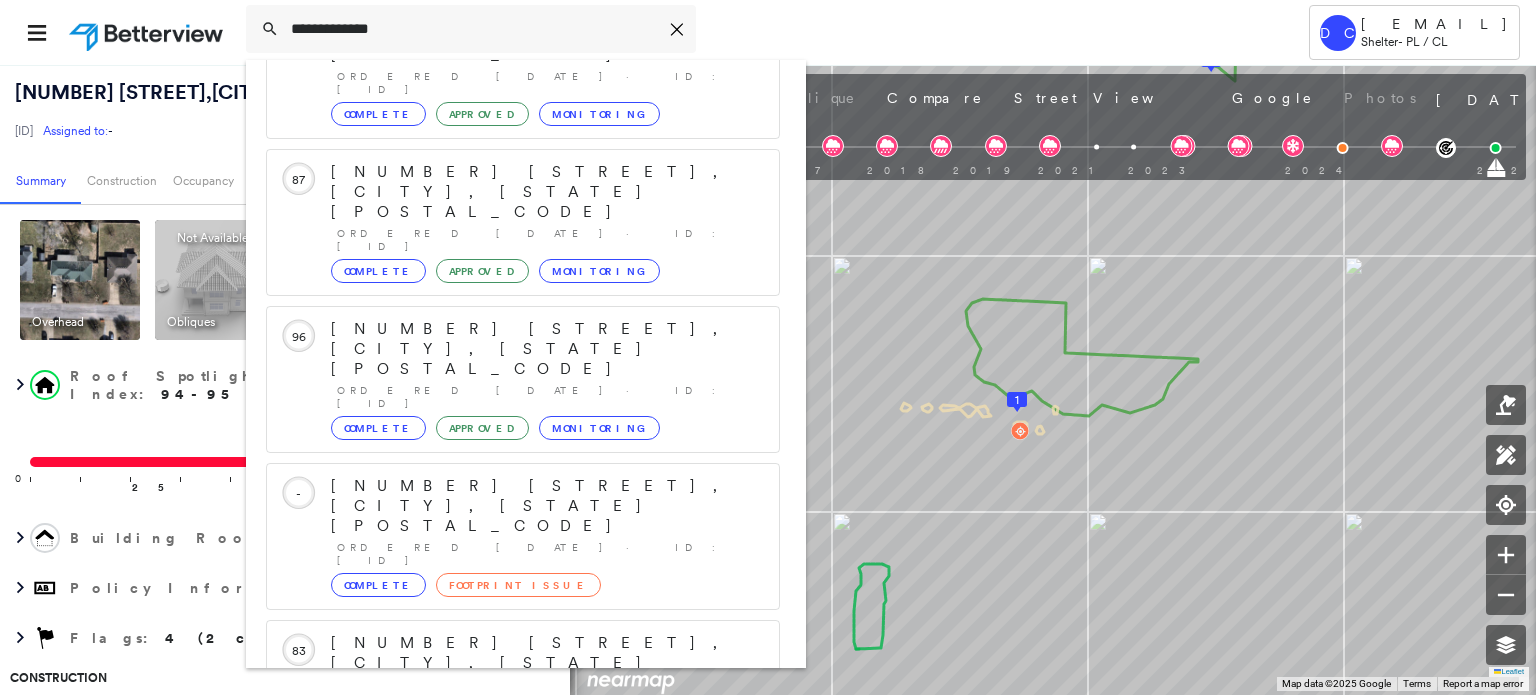 click on "Show  5  more existing properties" at bounding box center [524, 1438] 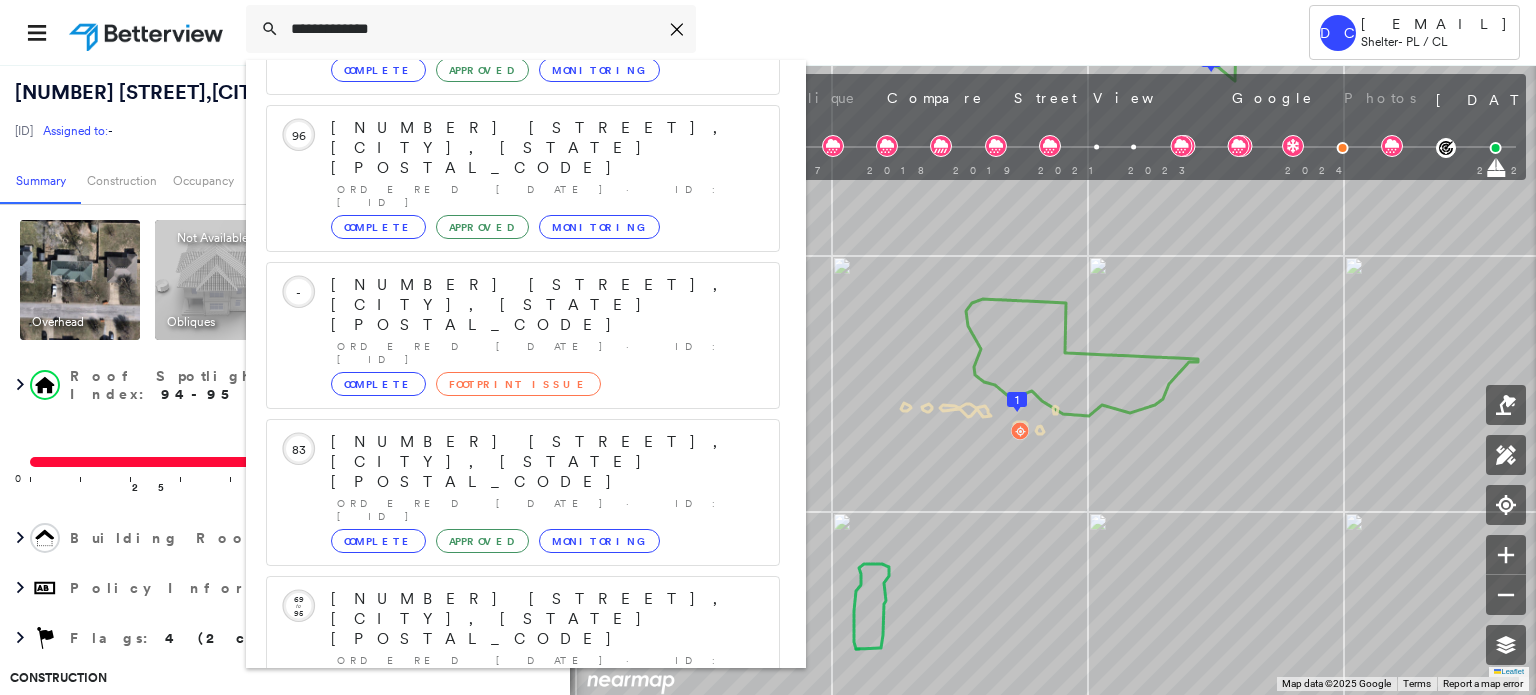 scroll, scrollTop: 1614, scrollLeft: 0, axis: vertical 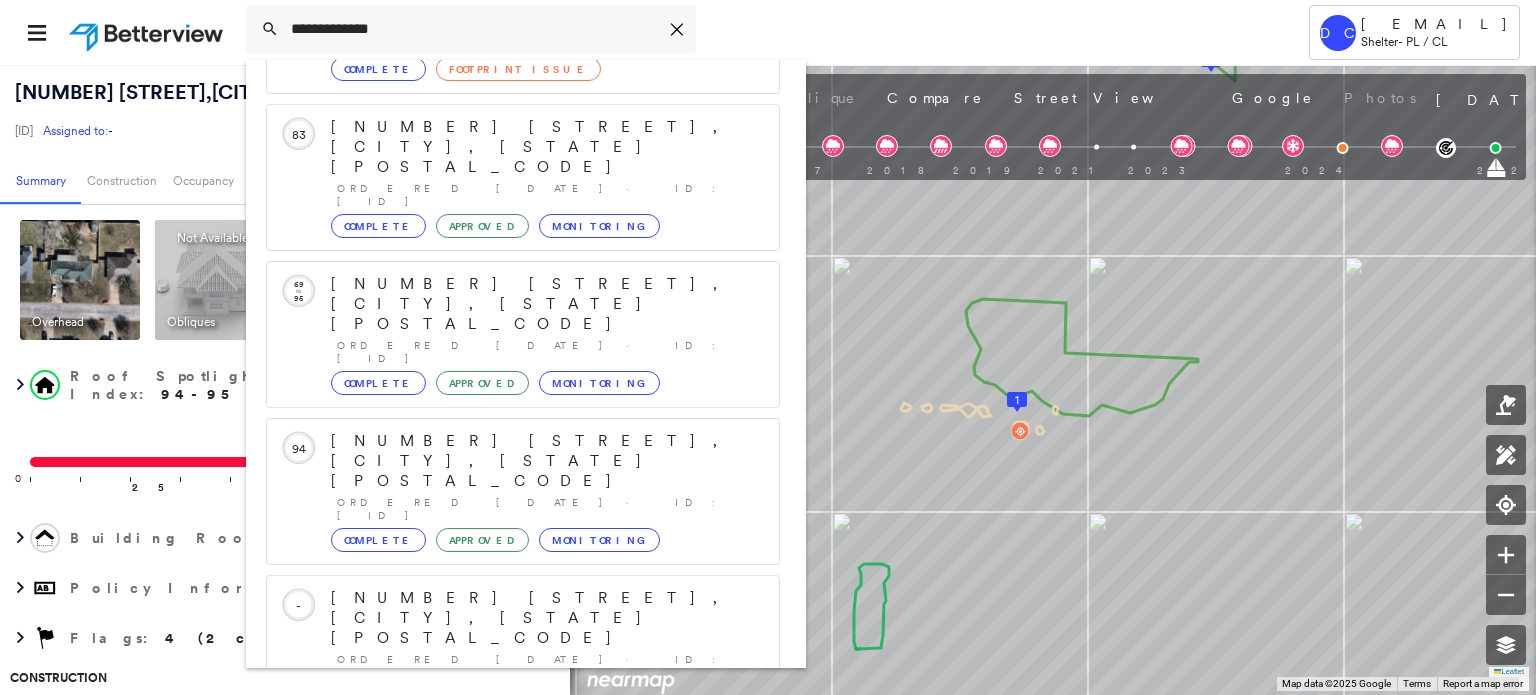 click on "Show  5  more existing properties" at bounding box center [524, 1707] 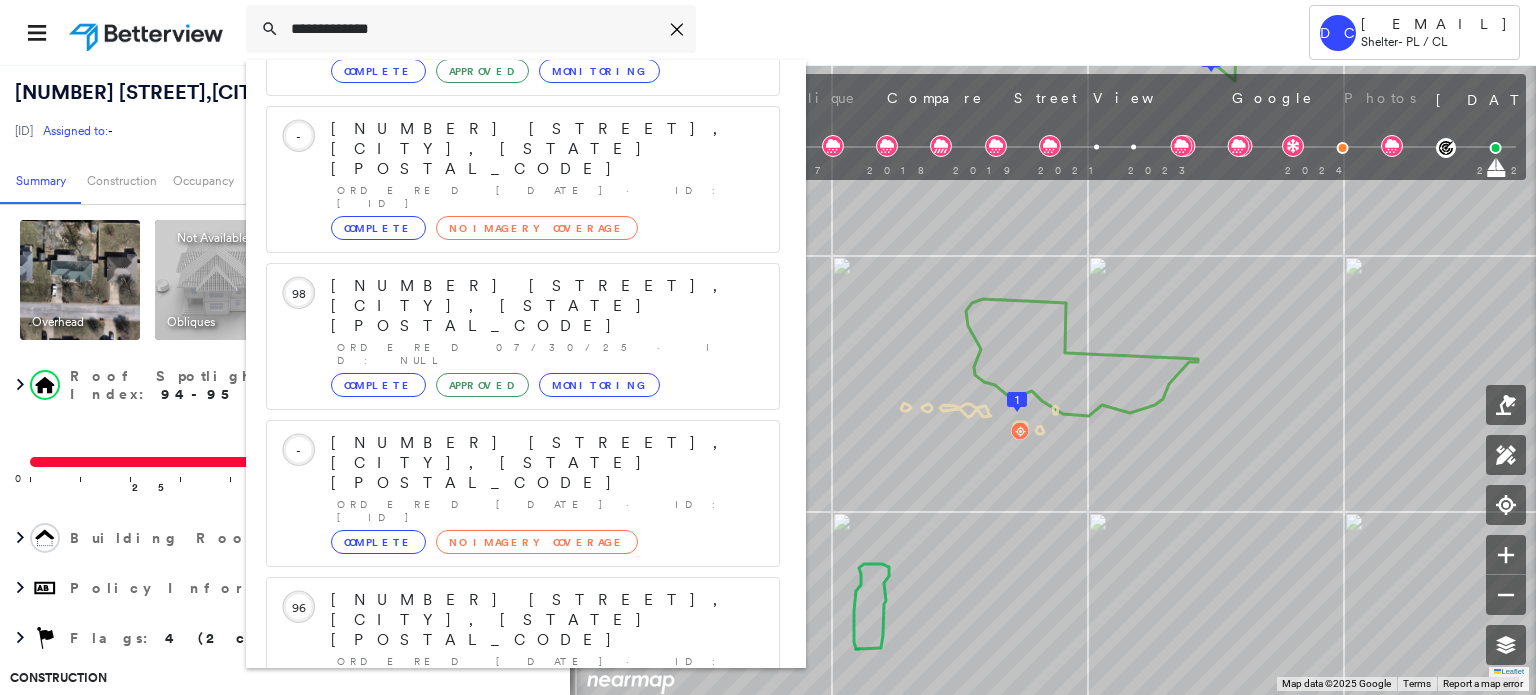 scroll, scrollTop: 2130, scrollLeft: 0, axis: vertical 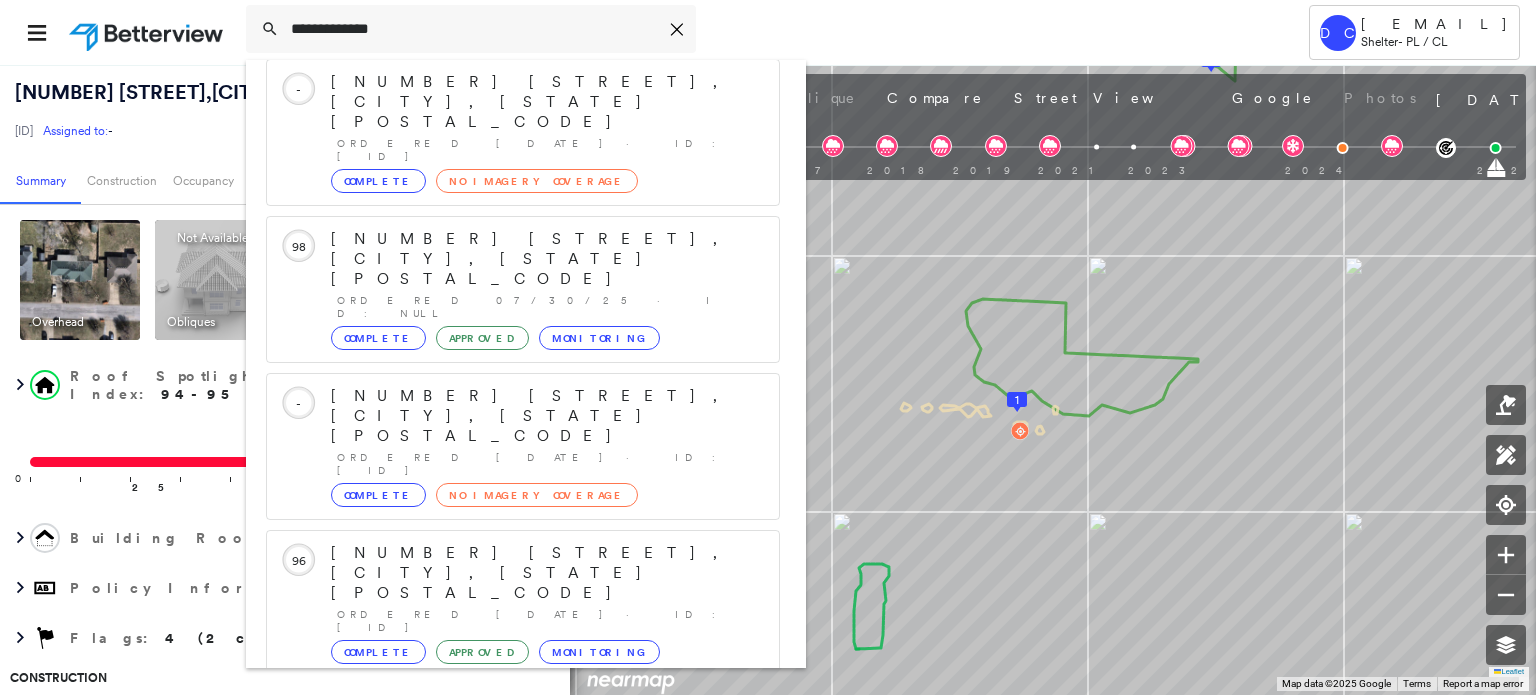 click on "Show  5  more existing properties" at bounding box center [524, 1976] 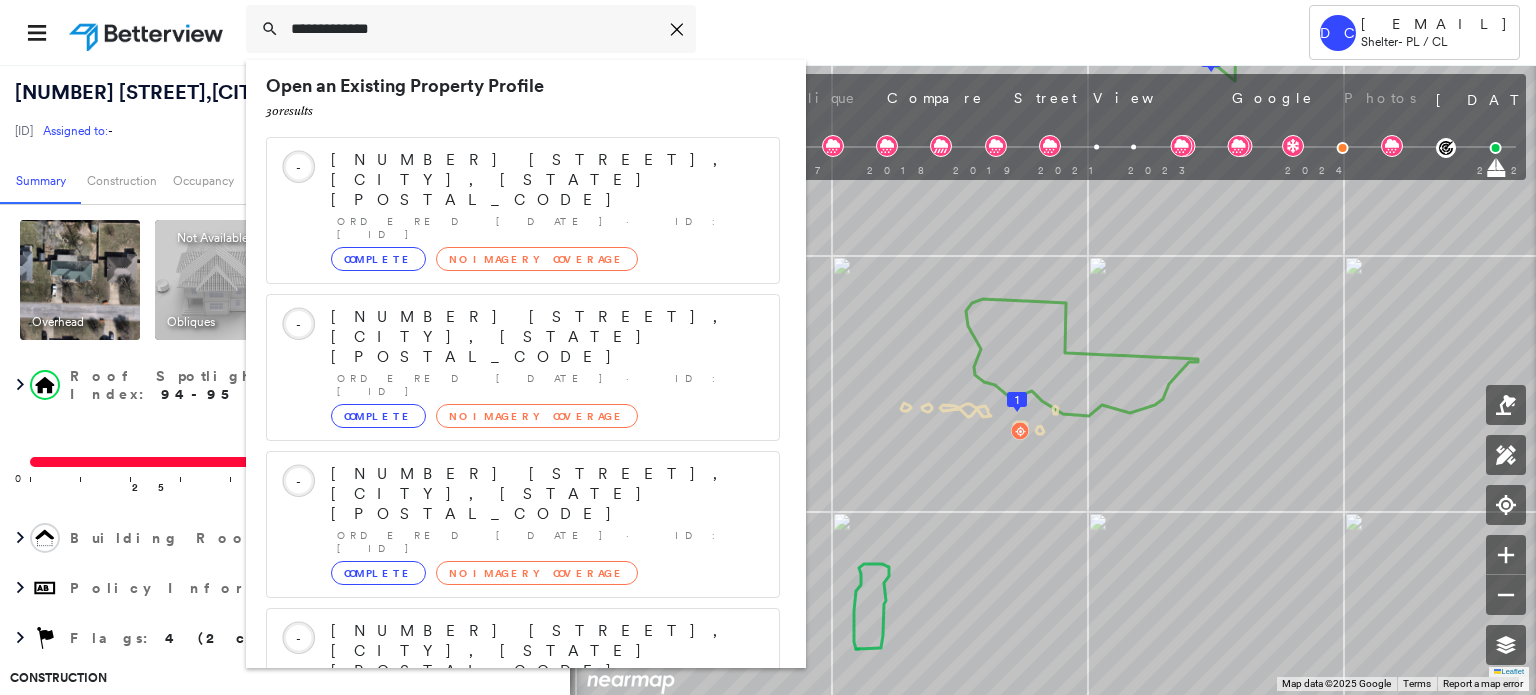 scroll, scrollTop: 0, scrollLeft: 0, axis: both 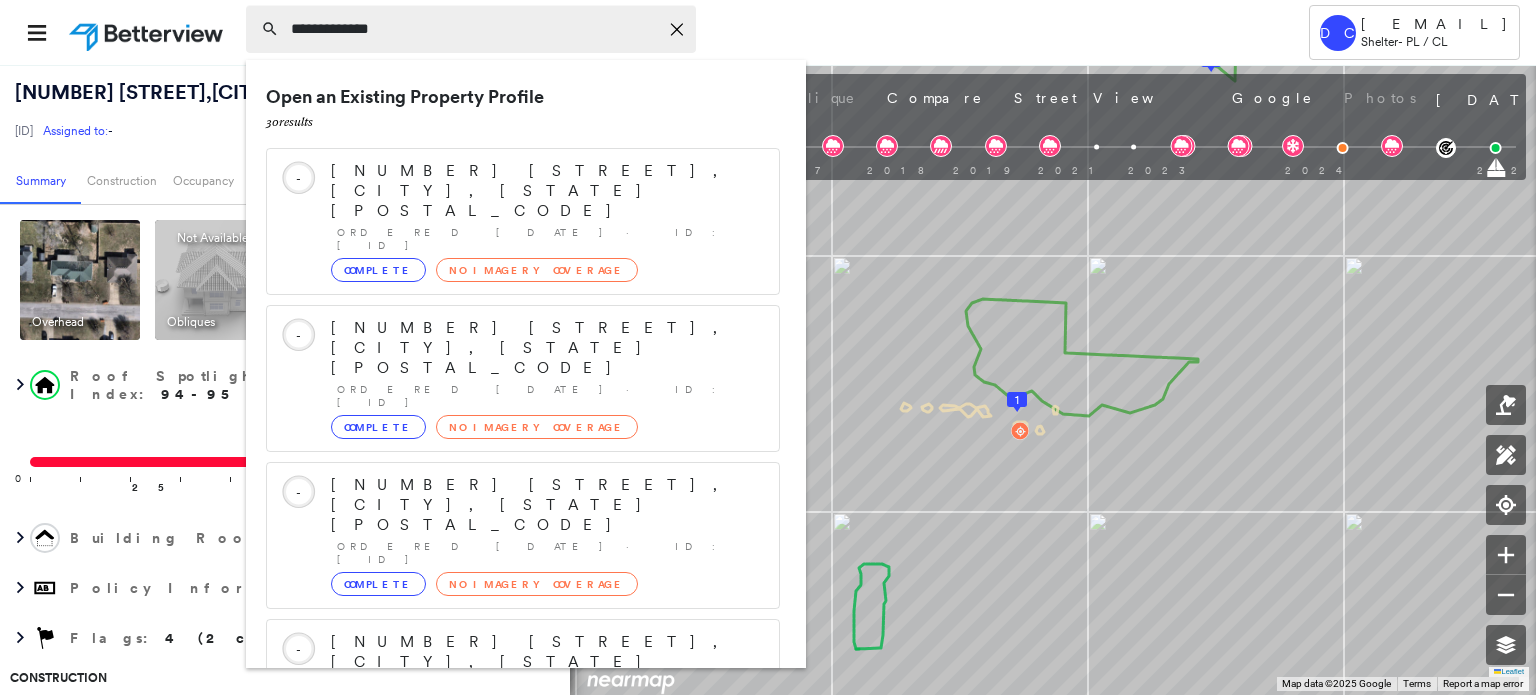 click on "**********" at bounding box center [474, 29] 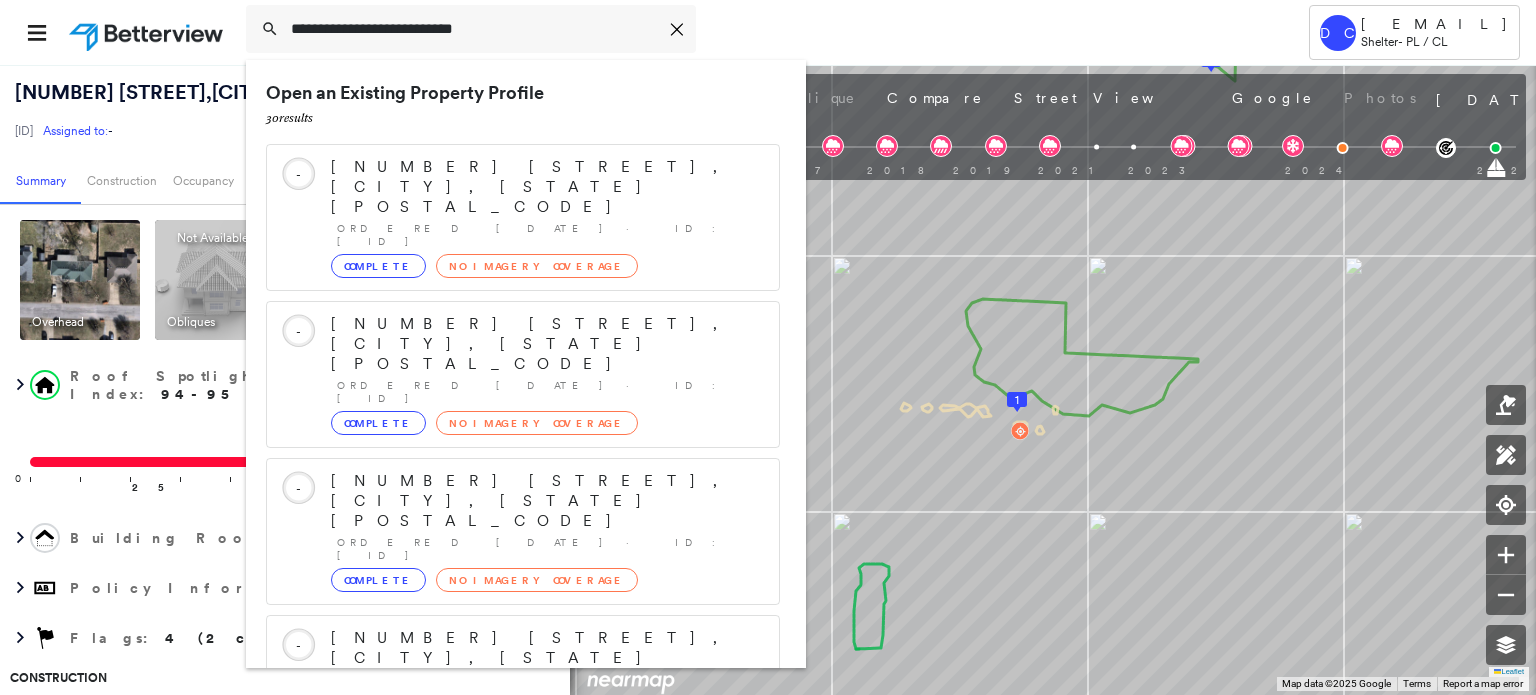 scroll, scrollTop: 0, scrollLeft: 0, axis: both 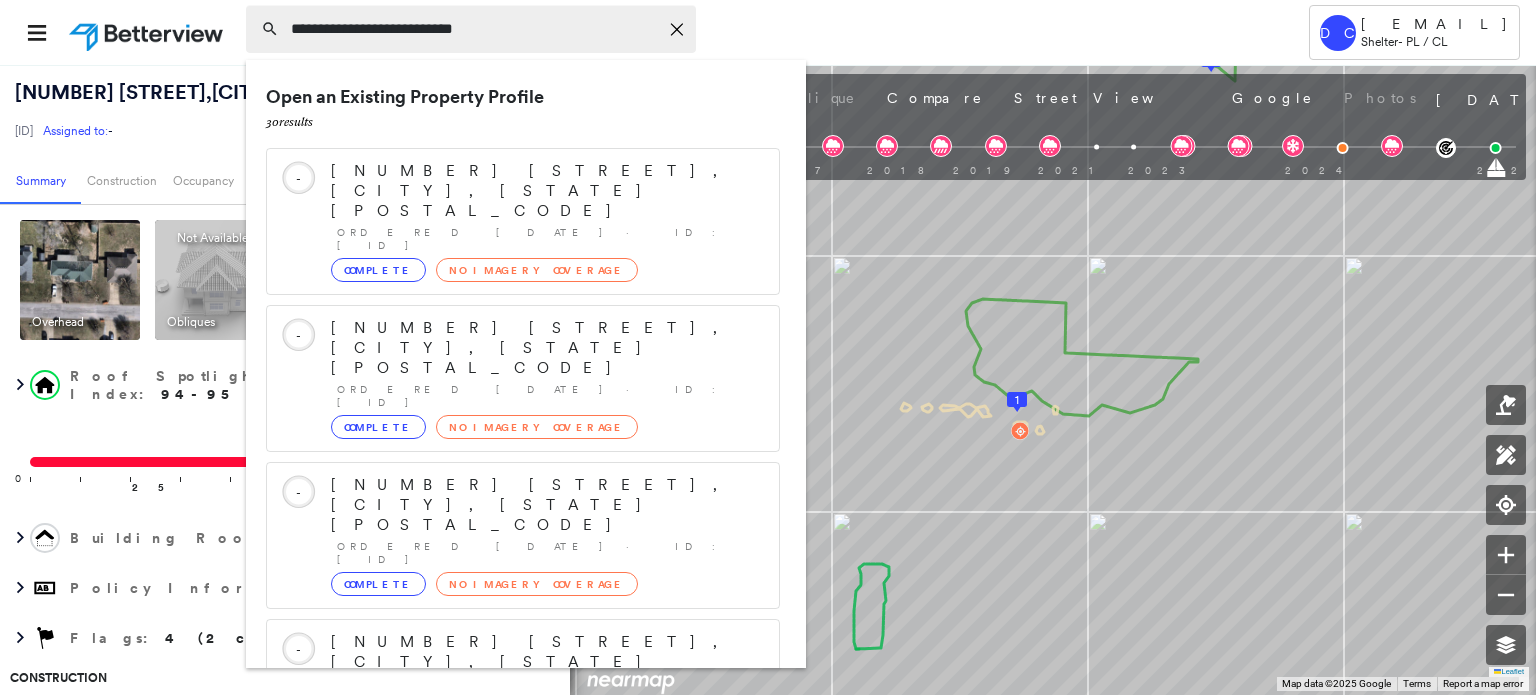 click on "**********" at bounding box center (474, 29) 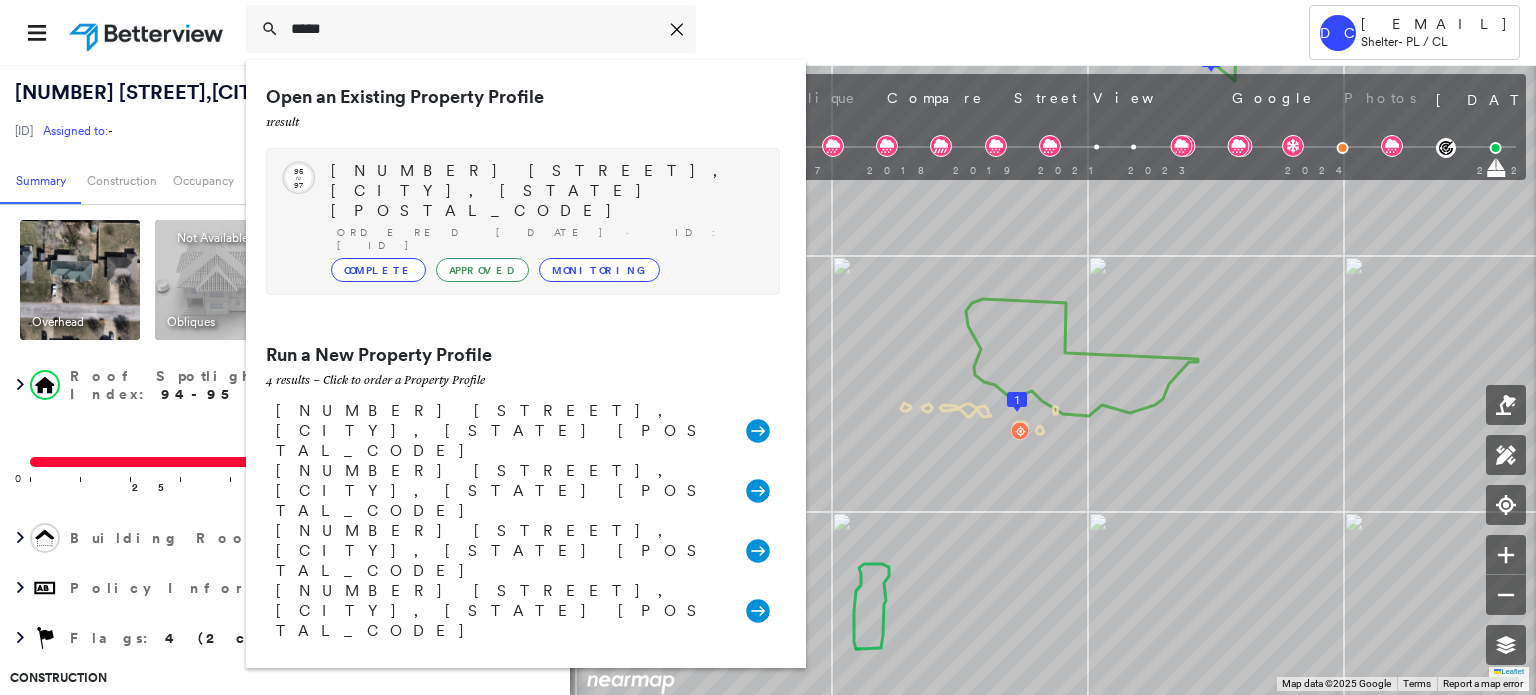 type on "*****" 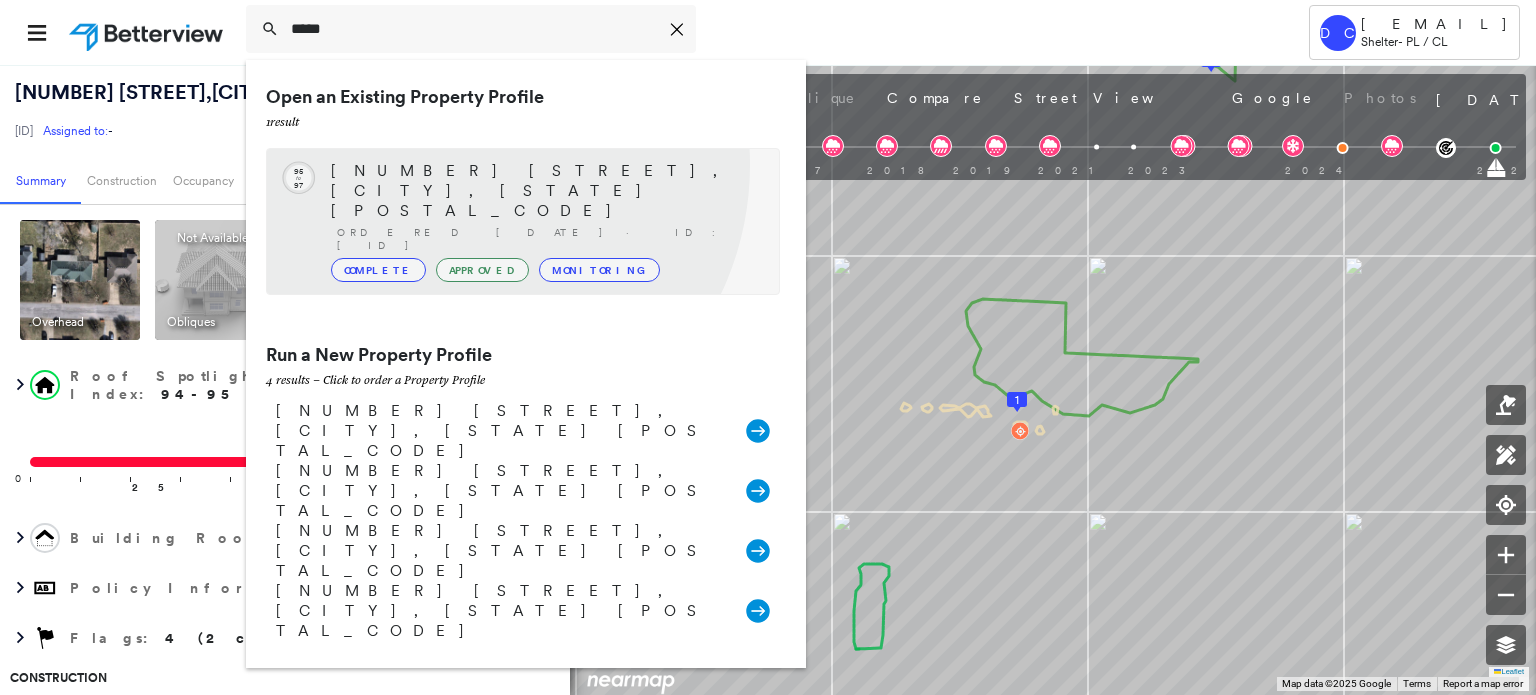 click on "150 N FORGEY RD, OZARK, MO 65721" at bounding box center [545, 191] 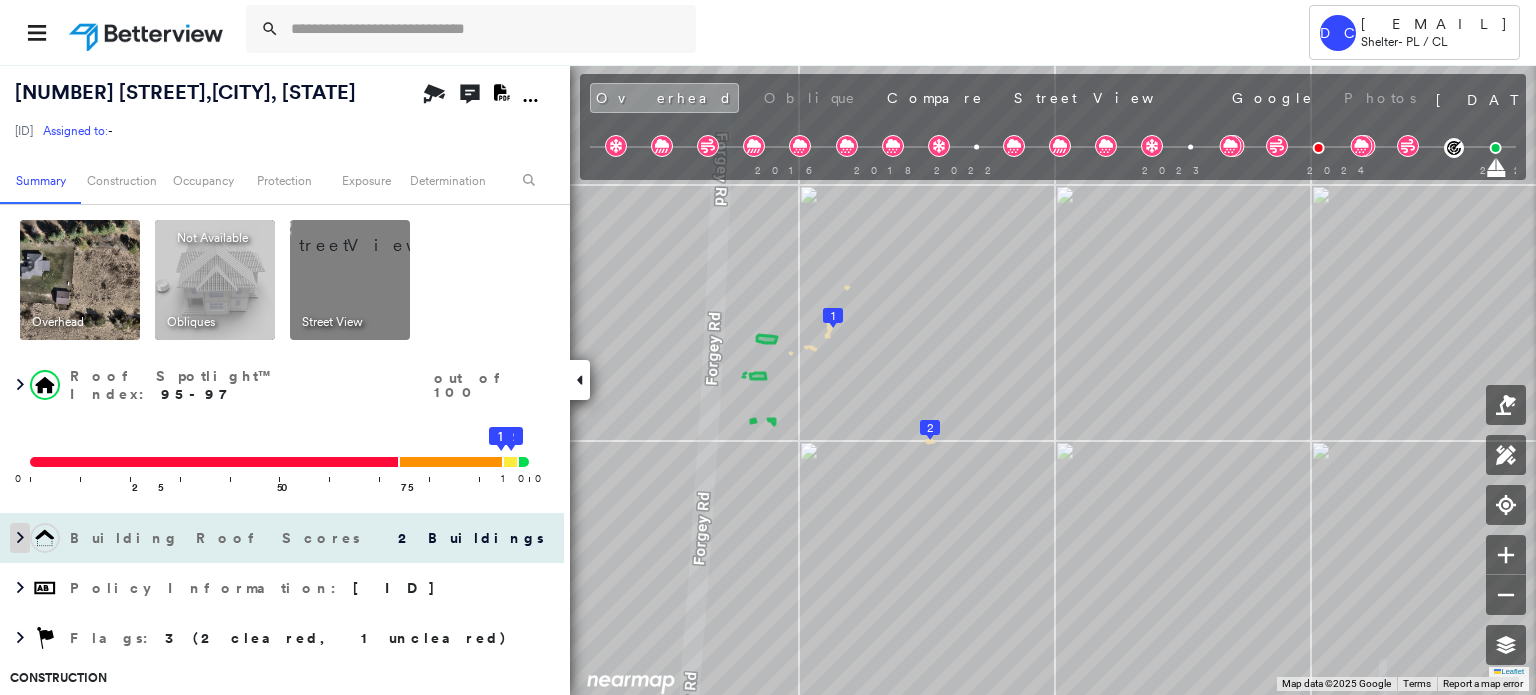 click 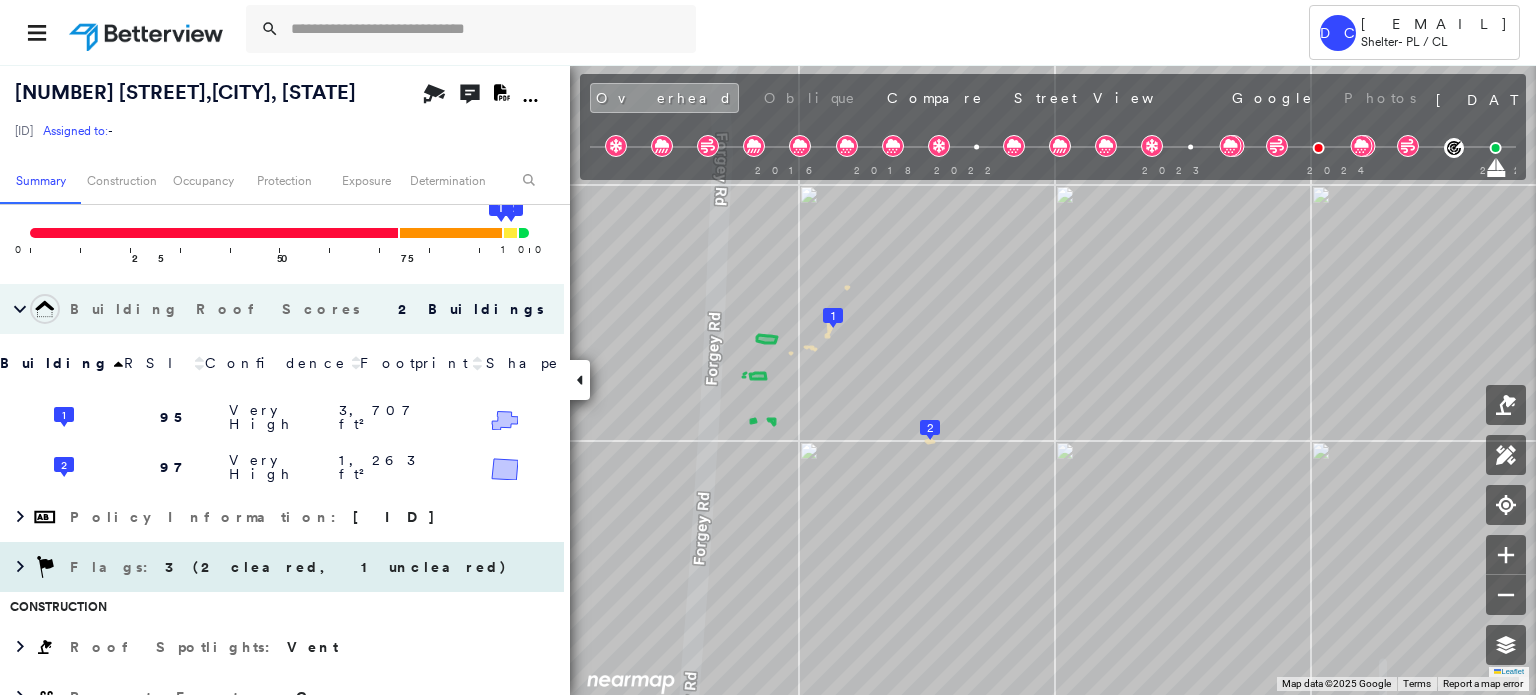 scroll, scrollTop: 200, scrollLeft: 0, axis: vertical 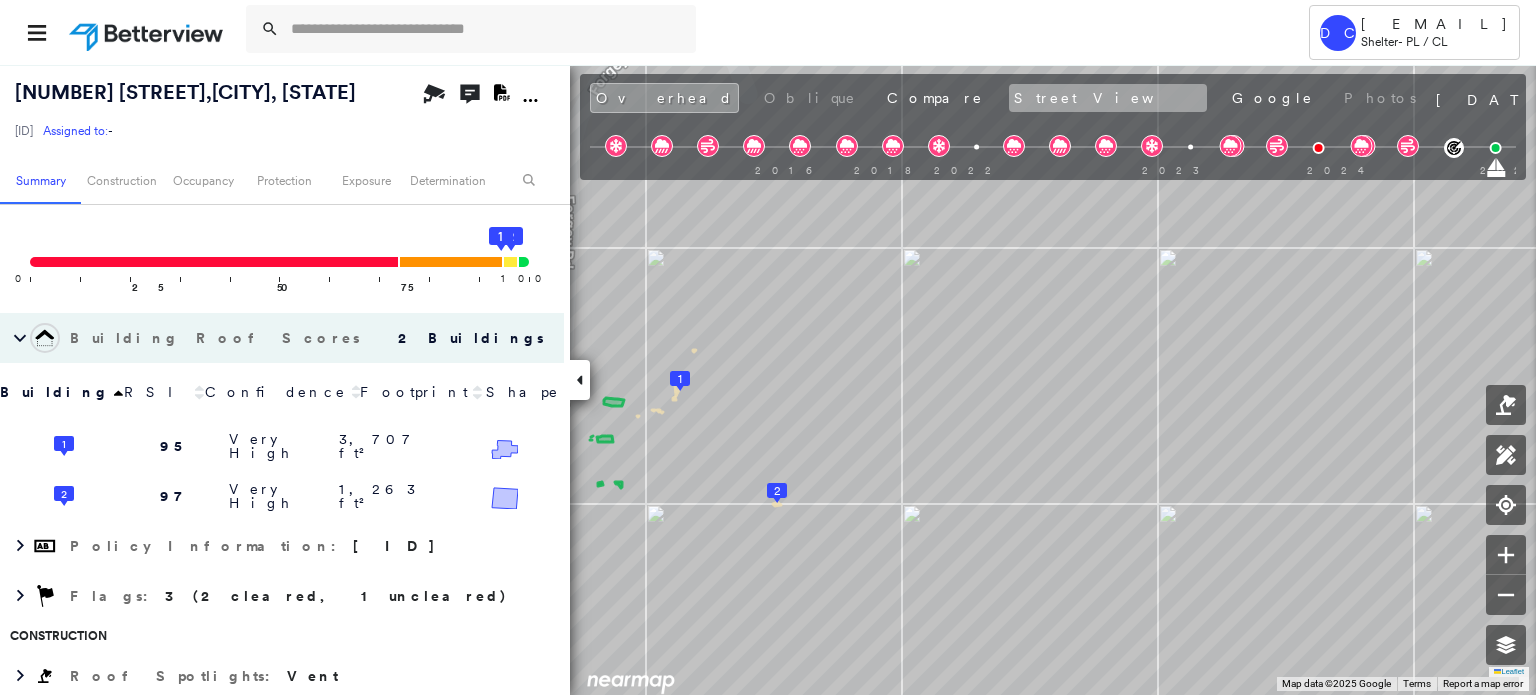 click on "Street View" at bounding box center [1108, 98] 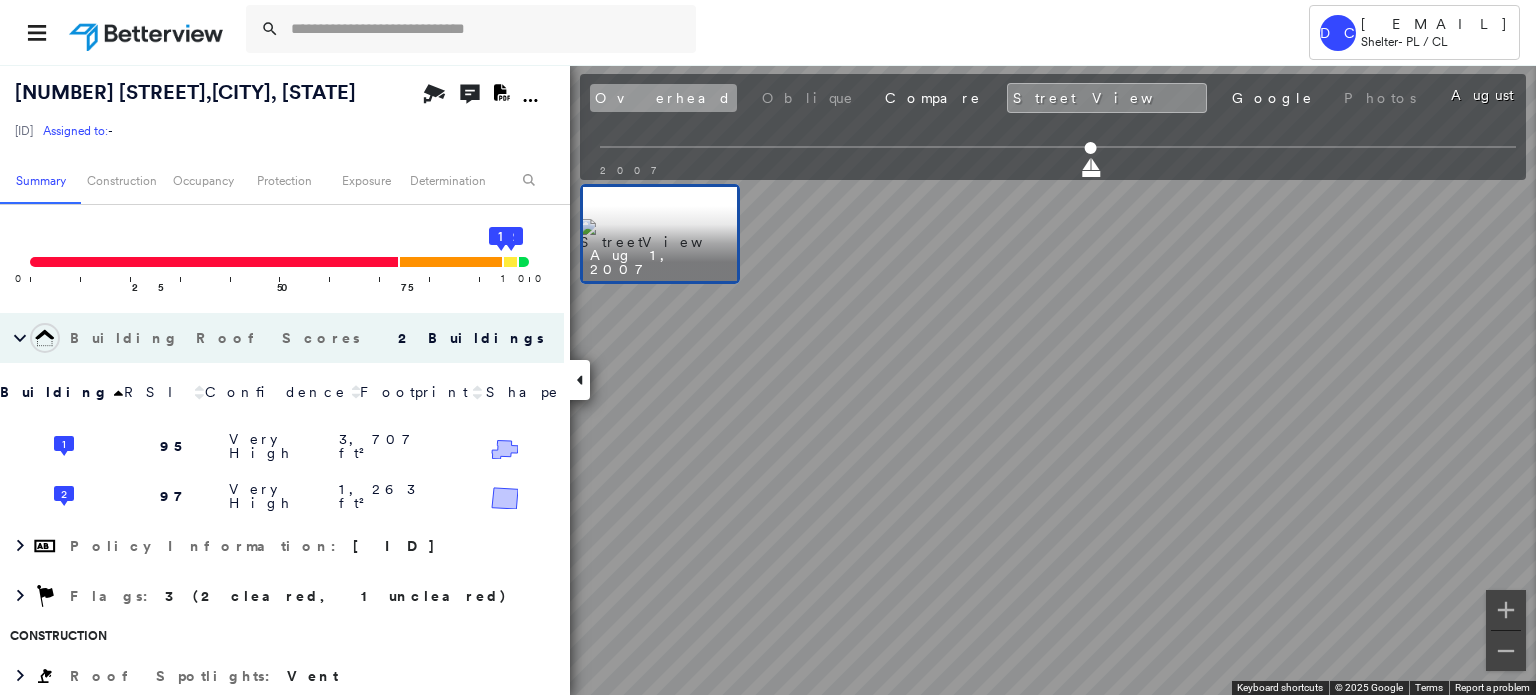 click on "Overhead" at bounding box center (663, 98) 